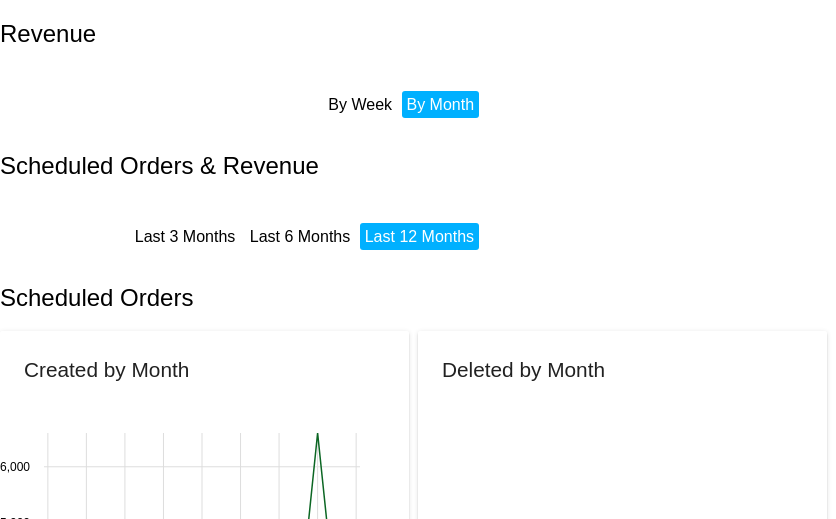 scroll, scrollTop: 0, scrollLeft: 0, axis: both 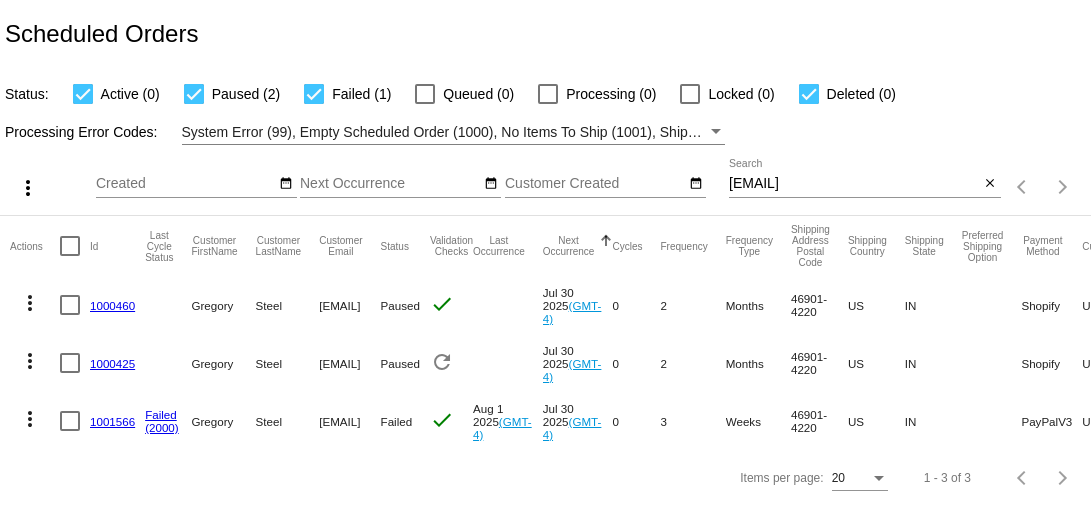 click on "gregorys@gregorysteel.com" at bounding box center (854, 184) 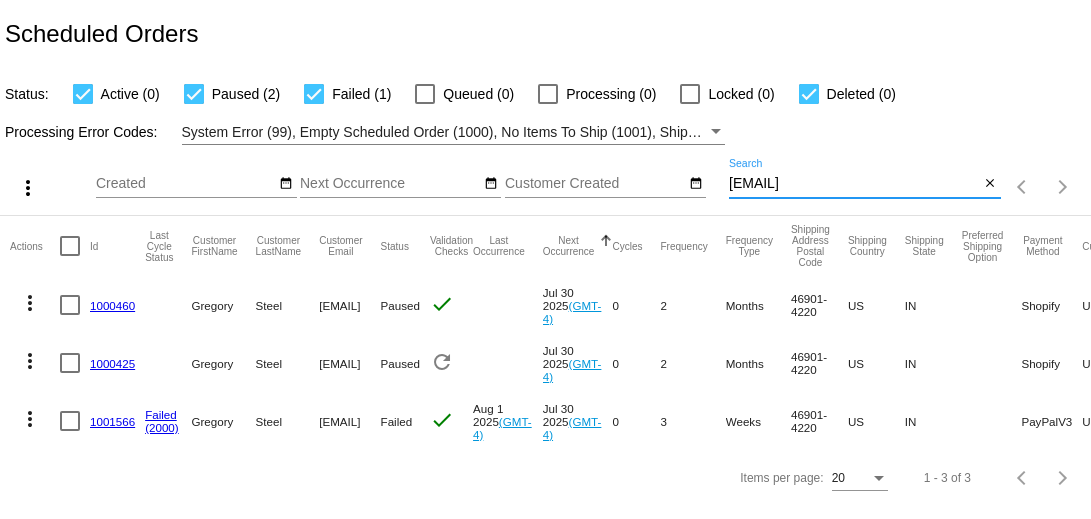 click on "gregorys@gregorysteel.com" at bounding box center (854, 184) 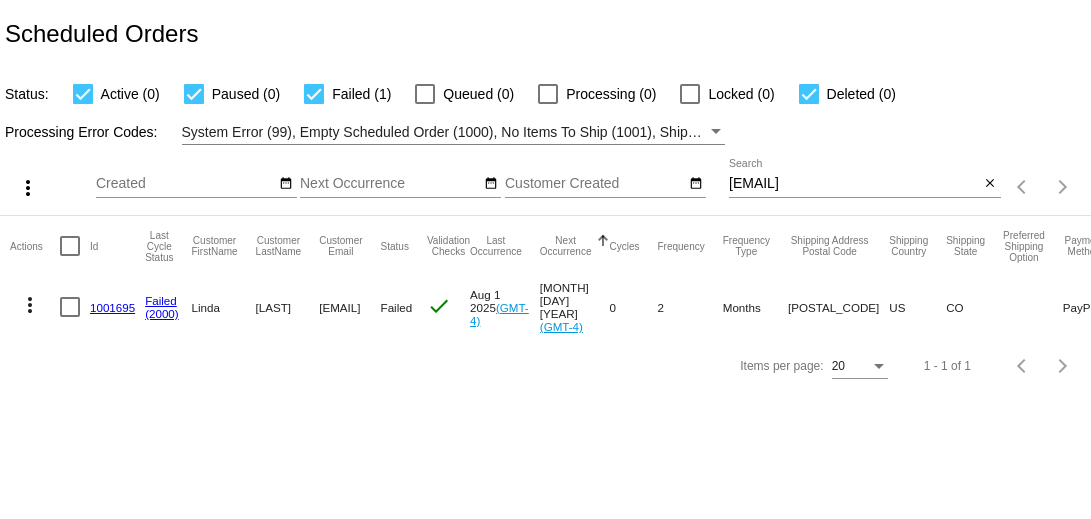 click on "1001695" 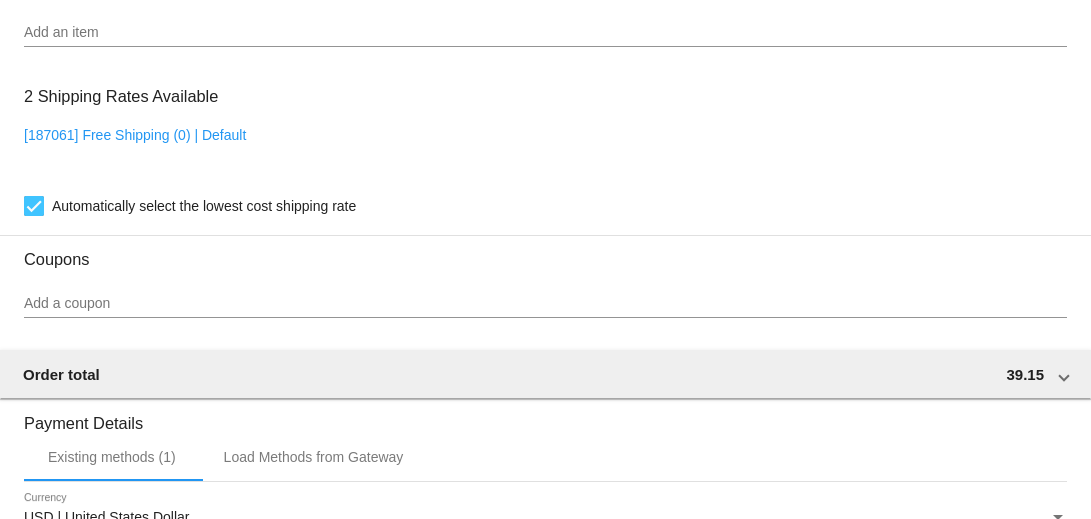scroll, scrollTop: 1577, scrollLeft: 0, axis: vertical 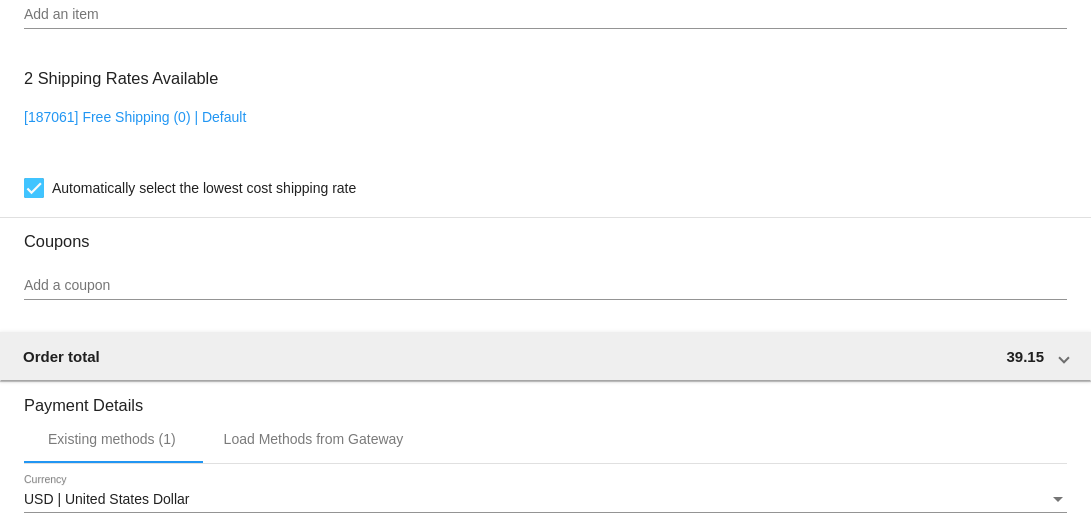 click on "Add a coupon" at bounding box center [545, 286] 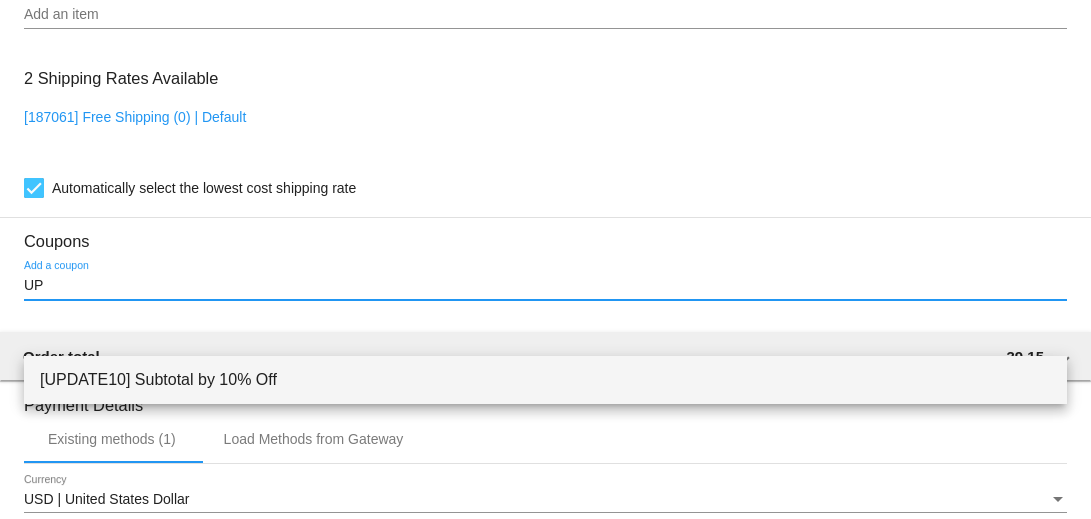 type on "UP" 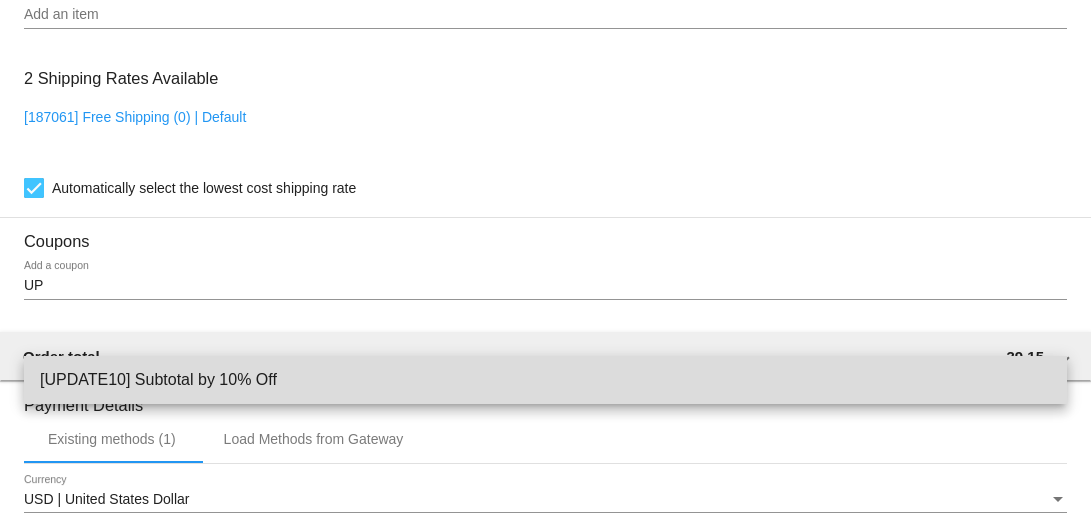 click on "[UPDATE10] Subtotal by 10% Off" at bounding box center (545, 380) 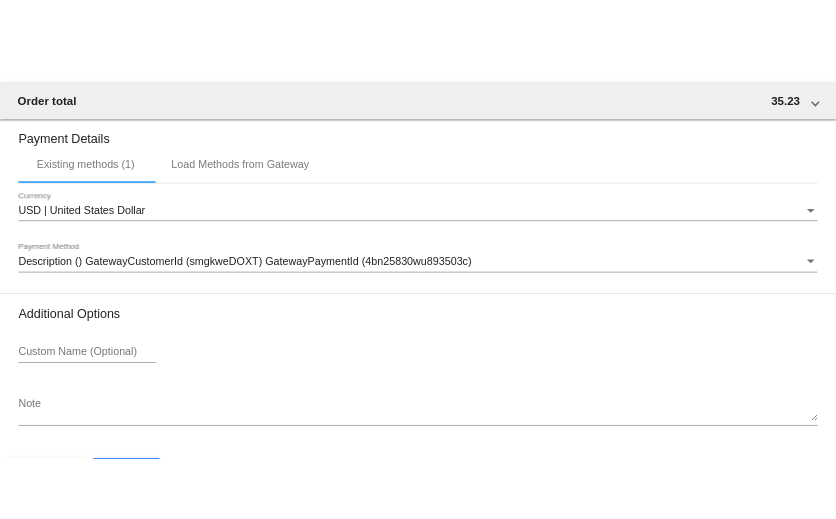 scroll, scrollTop: 2077, scrollLeft: 0, axis: vertical 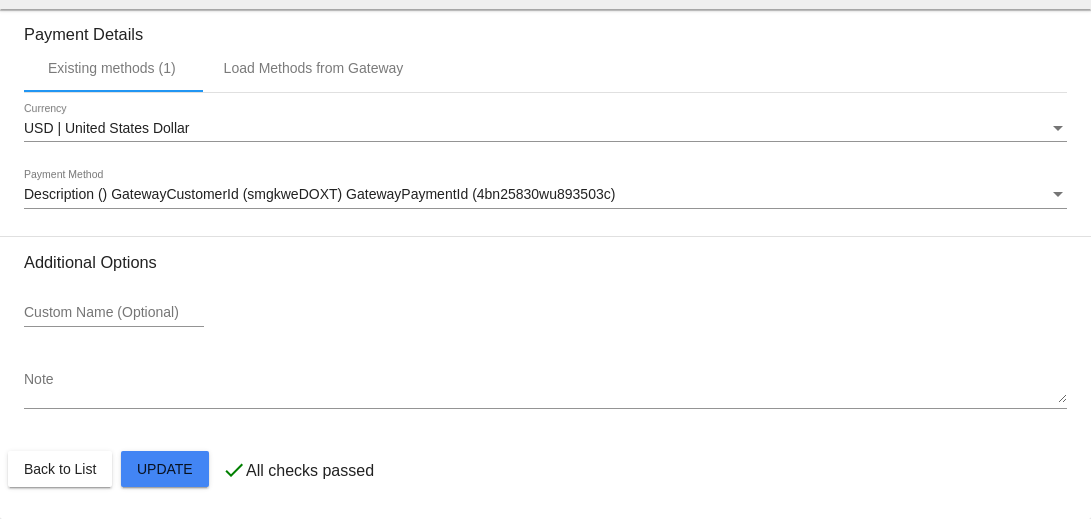 click on "Customer
6006785: Linda Hendrex
lindacrh@protonmail.com
Customer Shipping
Enter Shipping Address Select A Saved Address (0)
Linda
Shipping First Name
Hendrex
Shipping Last Name
US | USA
Shipping Country
7993 Citation Trail
Shipping Street 1
Shipping Street 2
Evergreen
Shipping City
CO | Colorado
Shipping State
80439-6406
Shipping Postcode
Scheduled Order Details
Frequency:
Every 2 months
Failed
Status 1" 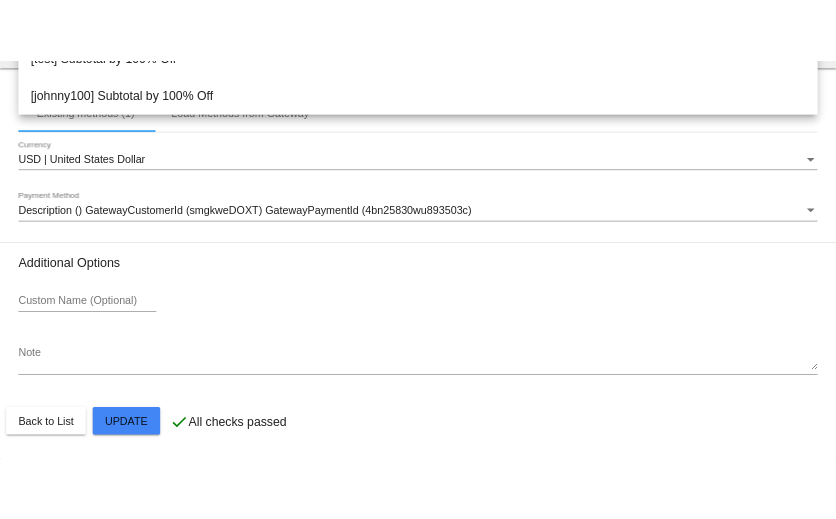 scroll, scrollTop: 2119, scrollLeft: 0, axis: vertical 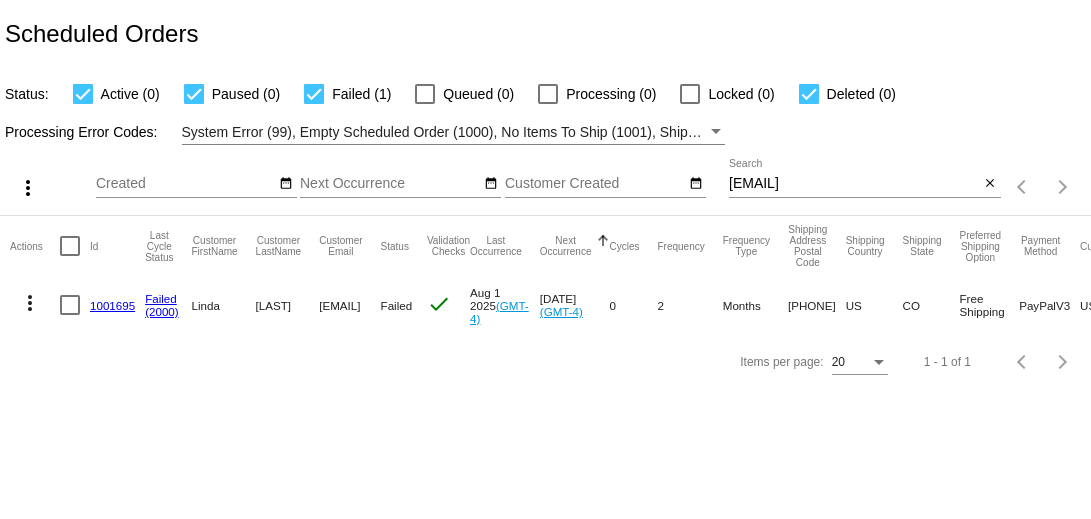 click on "LindaCRH@protonmail.com" at bounding box center (854, 184) 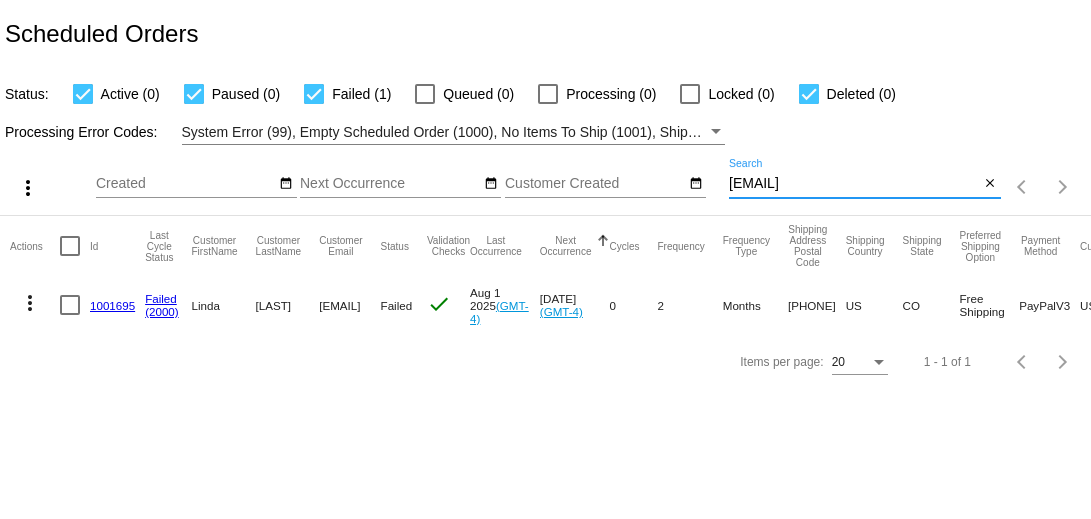 click on "[EMAIL]" at bounding box center (854, 184) 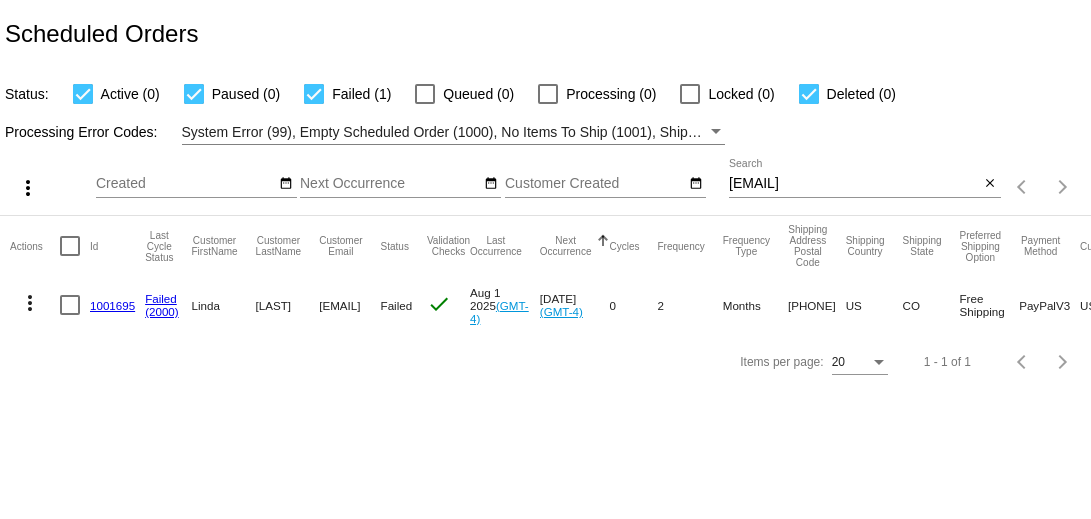 click on "LindaCRH@protonmail.com
Search" 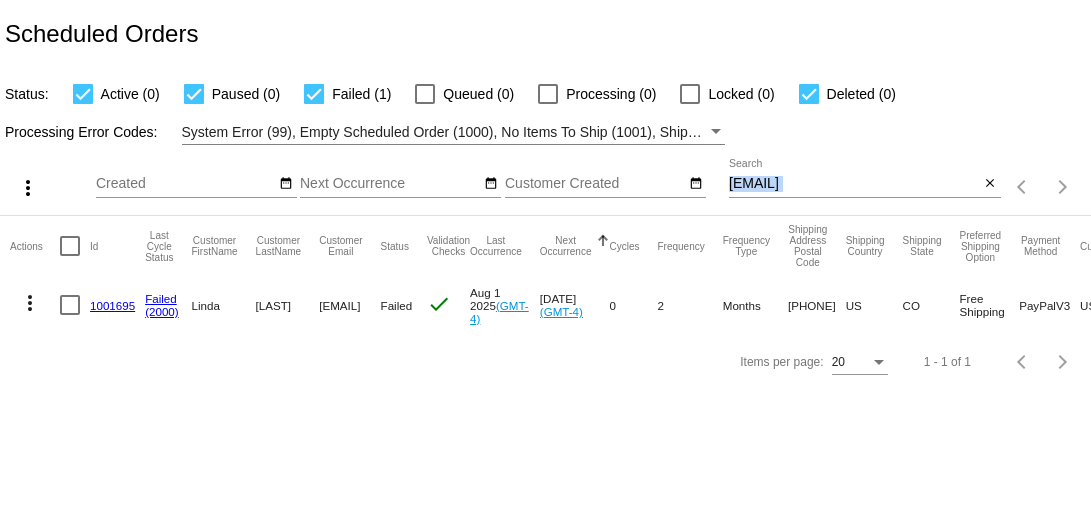 click on "LindaCRH@protonmail.com
Search" 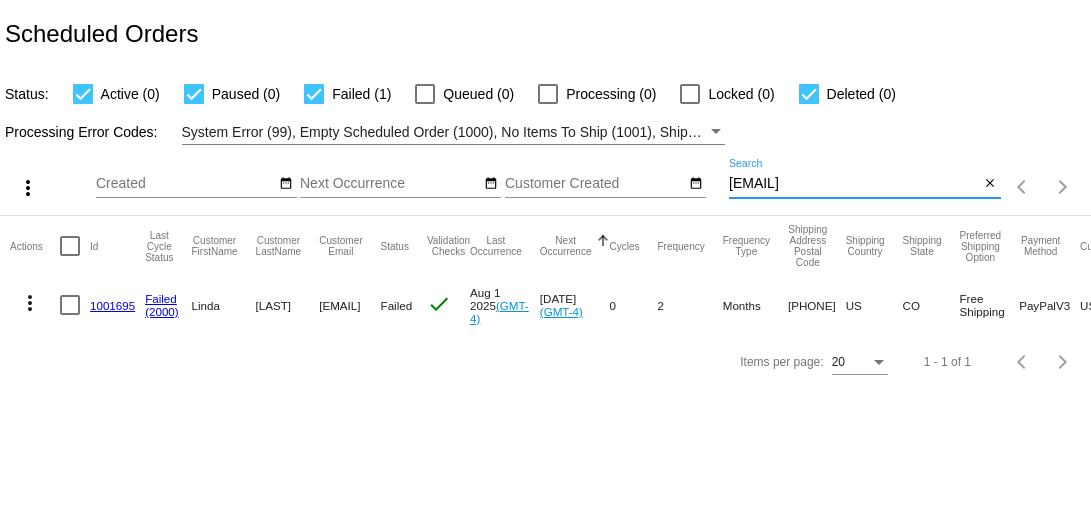 click on "LindaCRH@protonmail.com
Search" 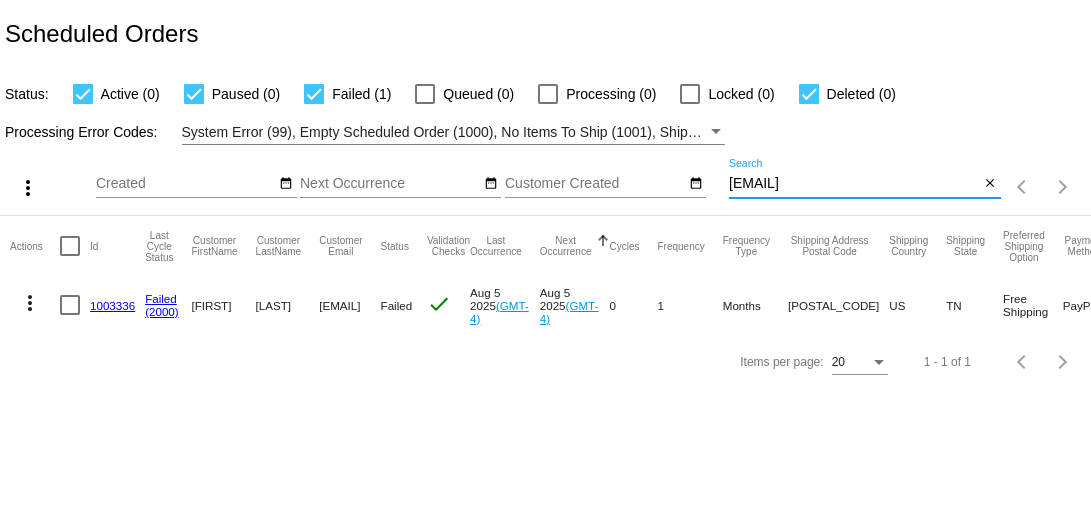 click on "loragowan@gmail.com" at bounding box center (854, 184) 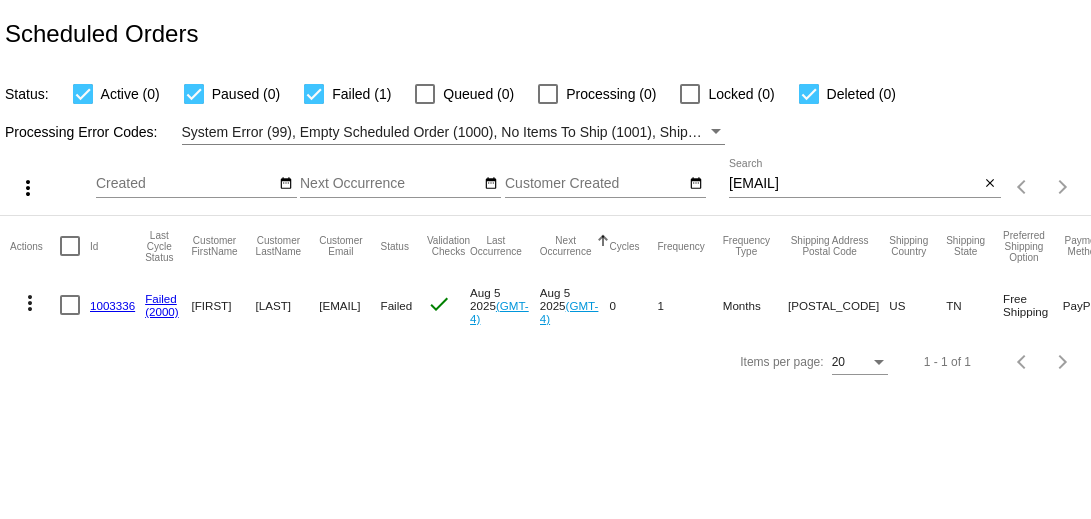 click on "1003336" 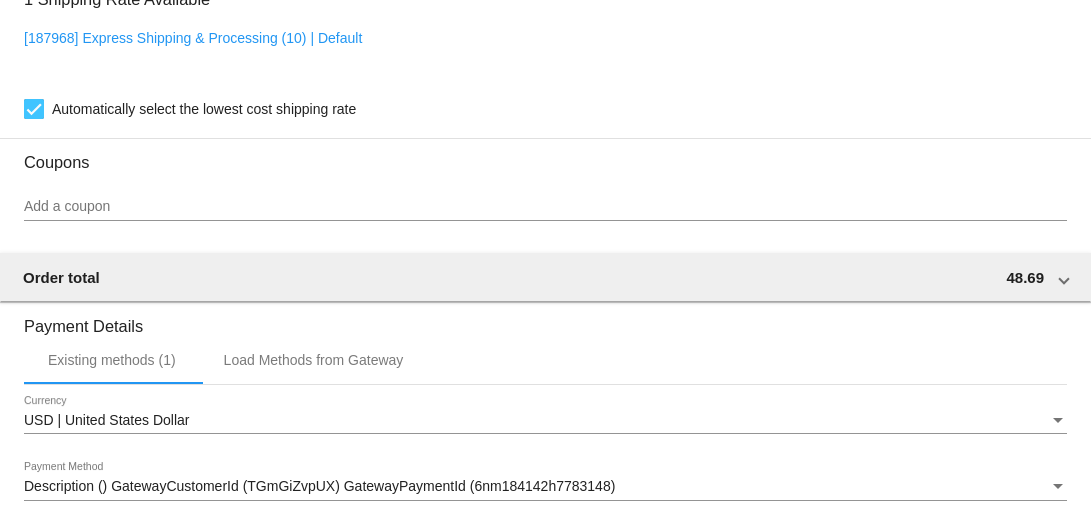 scroll, scrollTop: 1661, scrollLeft: 0, axis: vertical 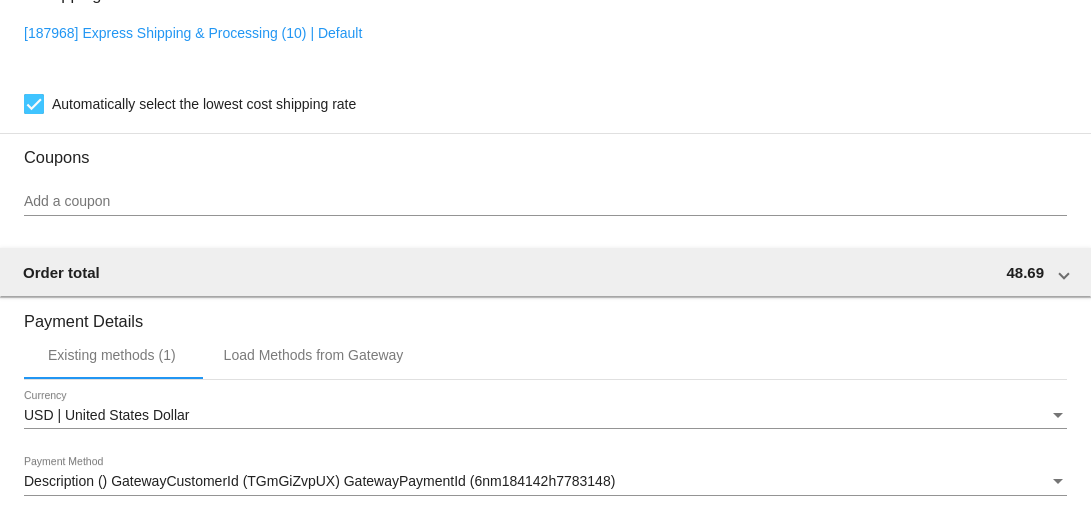 click on "Add a coupon" at bounding box center [545, 202] 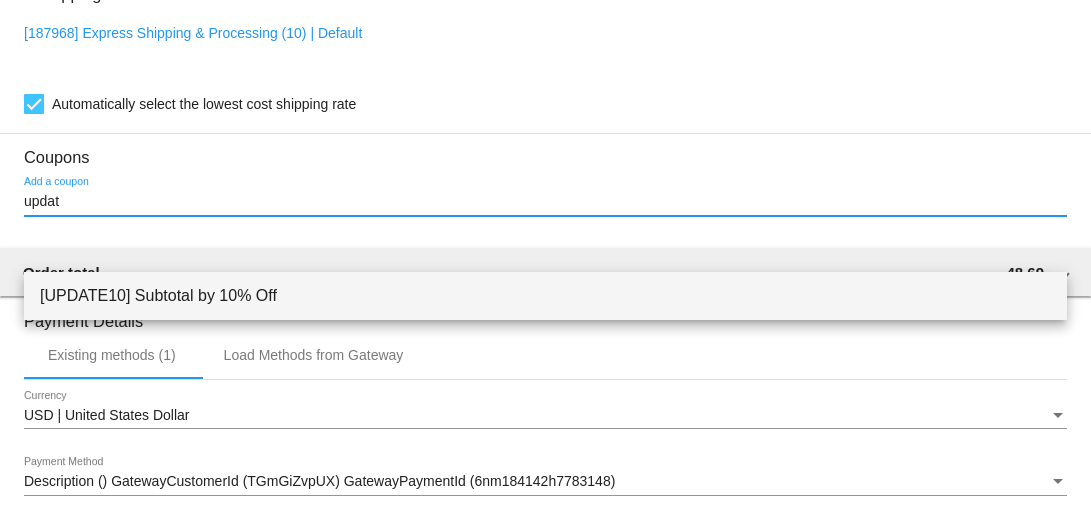 type on "updat" 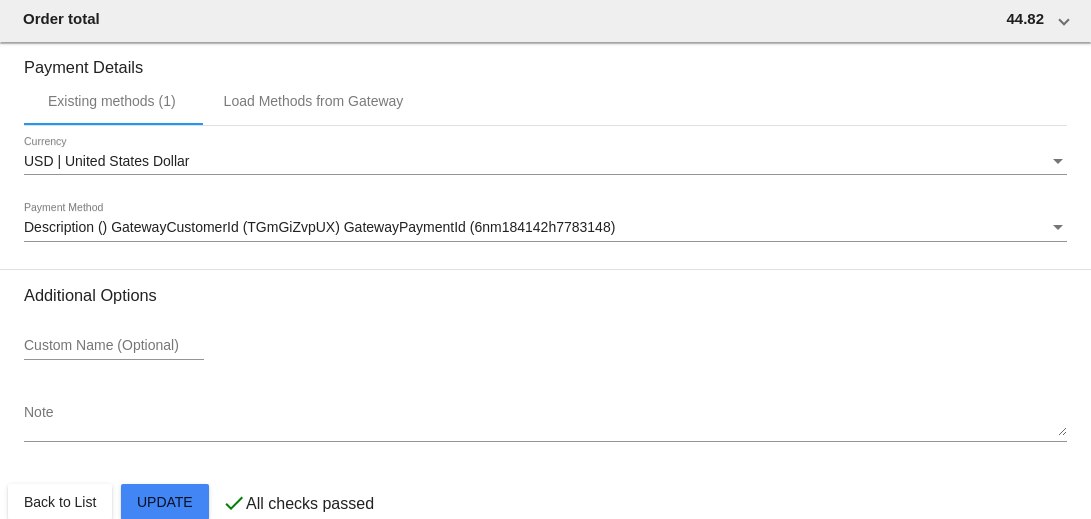 scroll, scrollTop: 2077, scrollLeft: 0, axis: vertical 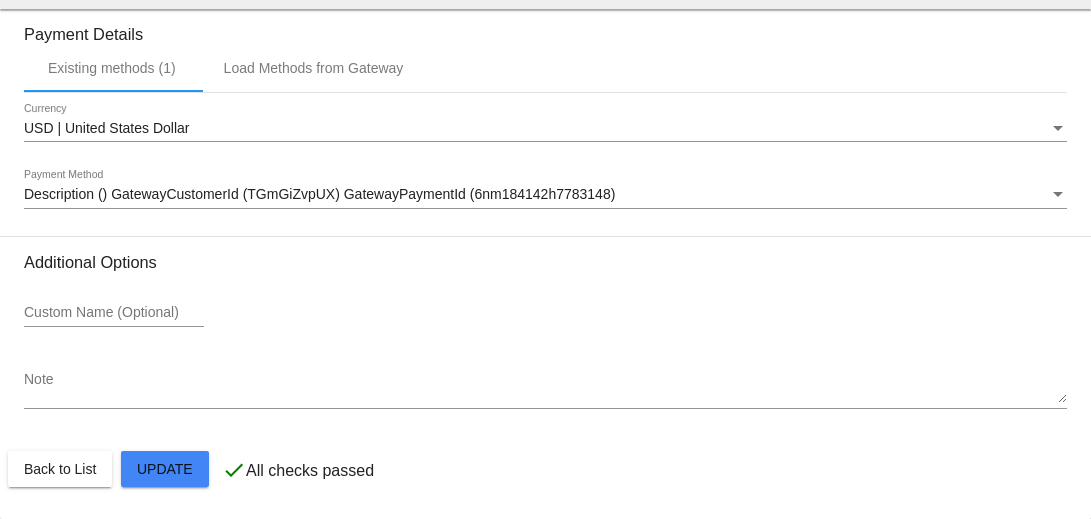 click on "Customer
6974825: Lora Gowan
loragowan@gmail.com
Customer Shipping
Enter Shipping Address Select A Saved Address (0)
Lora
Shipping First Name
Gowan
Shipping Last Name
US | USA
Shipping Country
1895 Linden Ave.,
Shipping Street 1
Shipping Street 2
Memphis
Shipping City
TN | Tennessee
Shipping State
38104
Shipping Postcode
Scheduled Order Details
Frequency:
Every 1 months
Failed
Status" 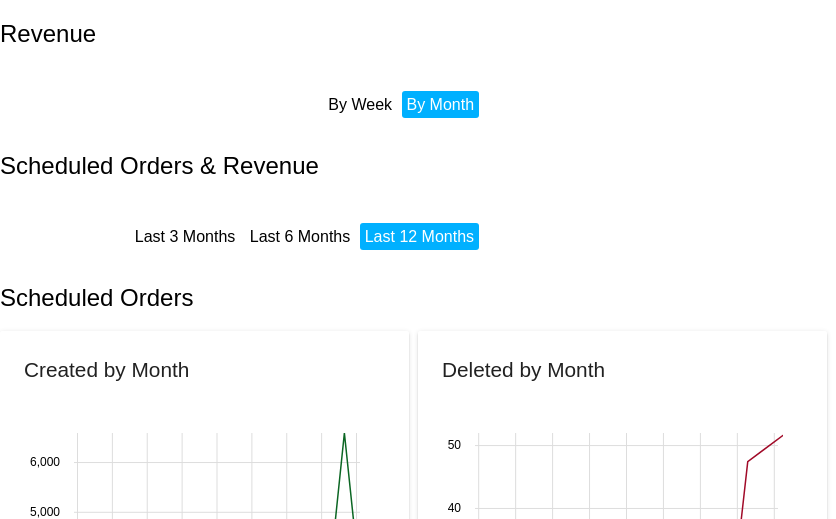 scroll, scrollTop: 0, scrollLeft: 0, axis: both 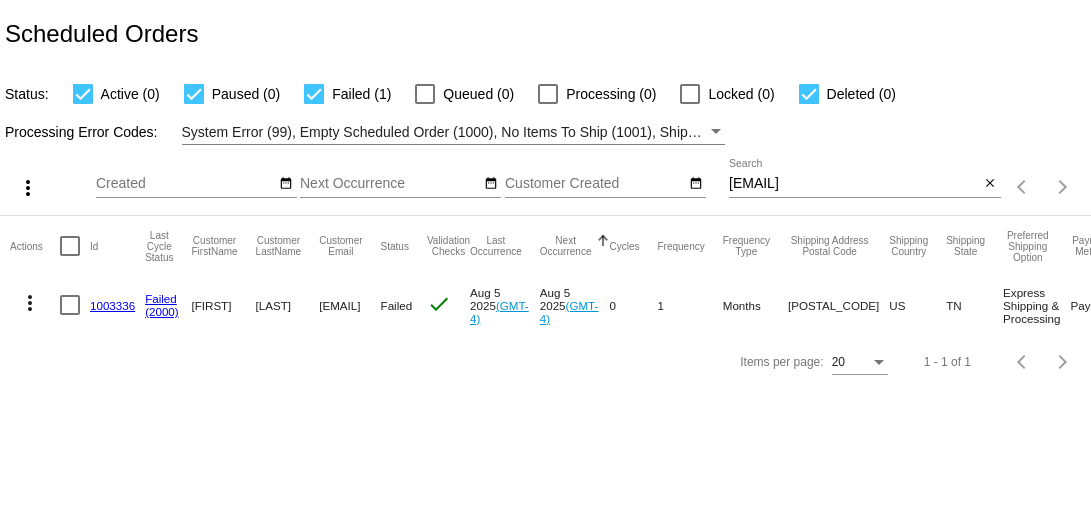 click on "loragowan@gmail.com" at bounding box center (854, 184) 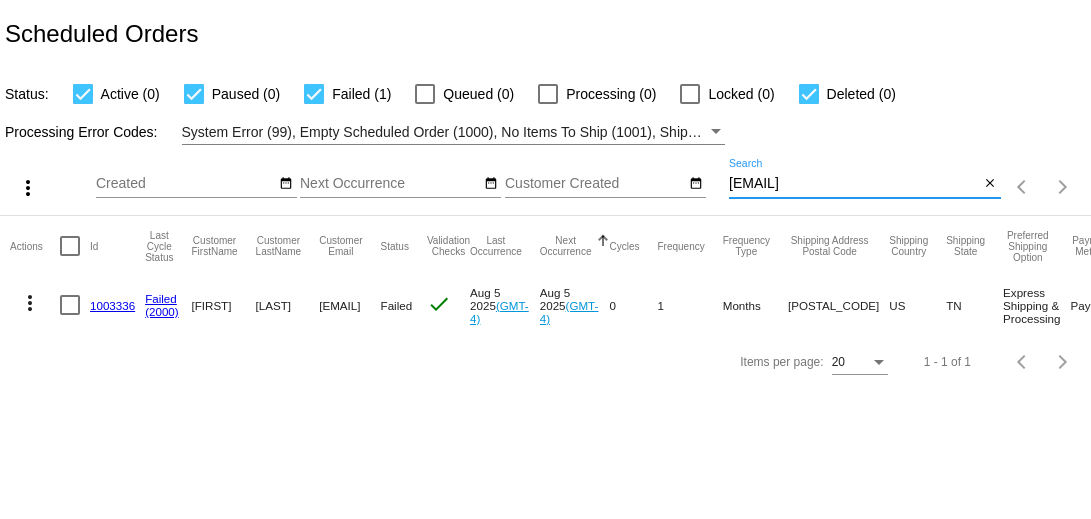 click on "loragowan@gmail.com" at bounding box center [854, 184] 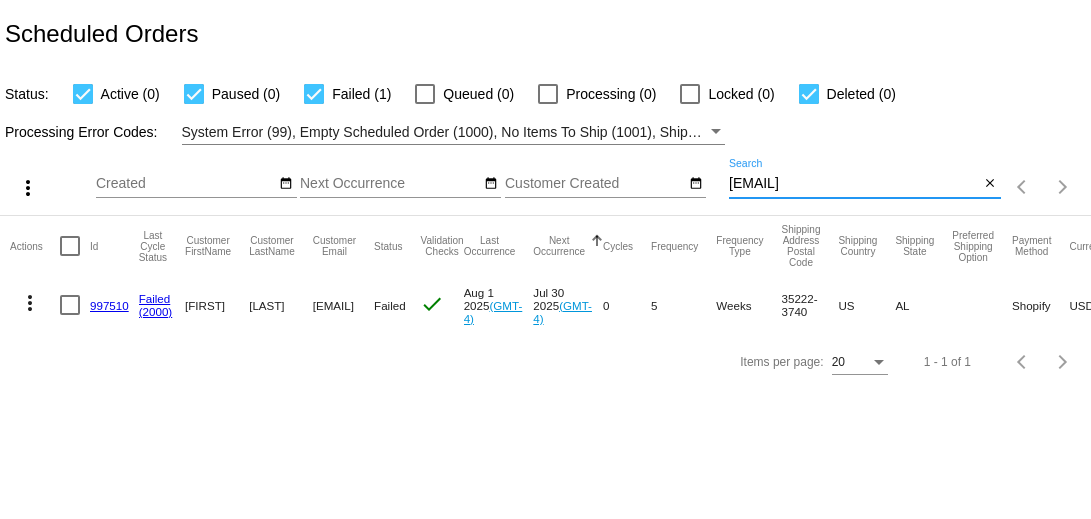 click on "997510" 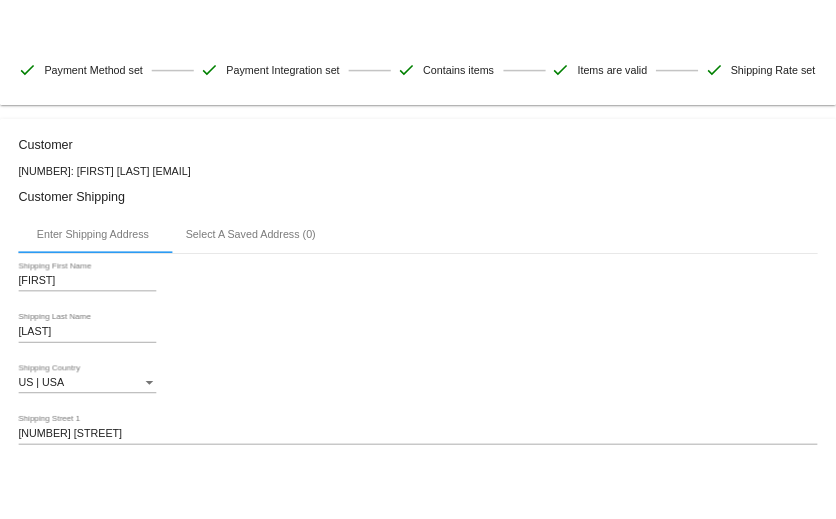 scroll, scrollTop: 0, scrollLeft: 0, axis: both 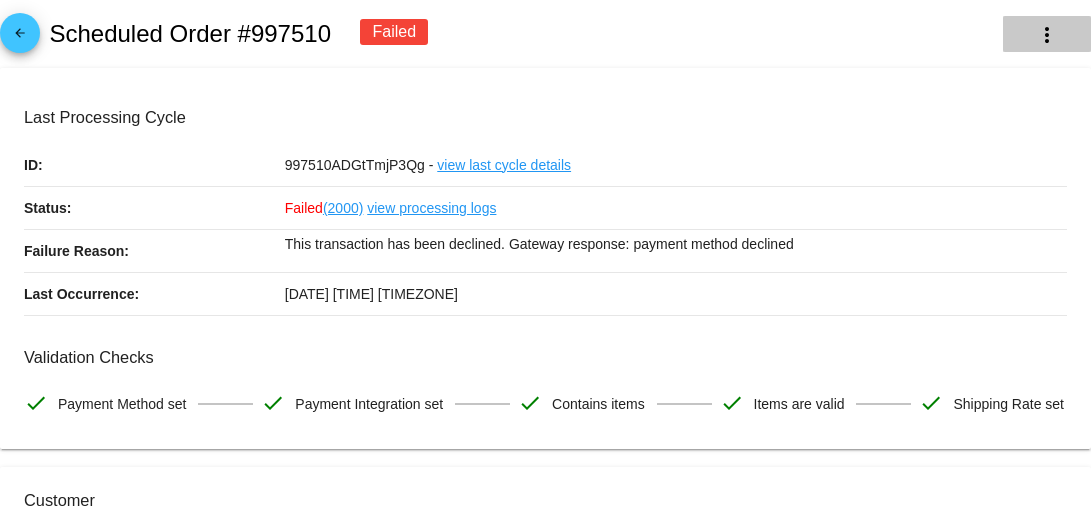 click on "more_vert" 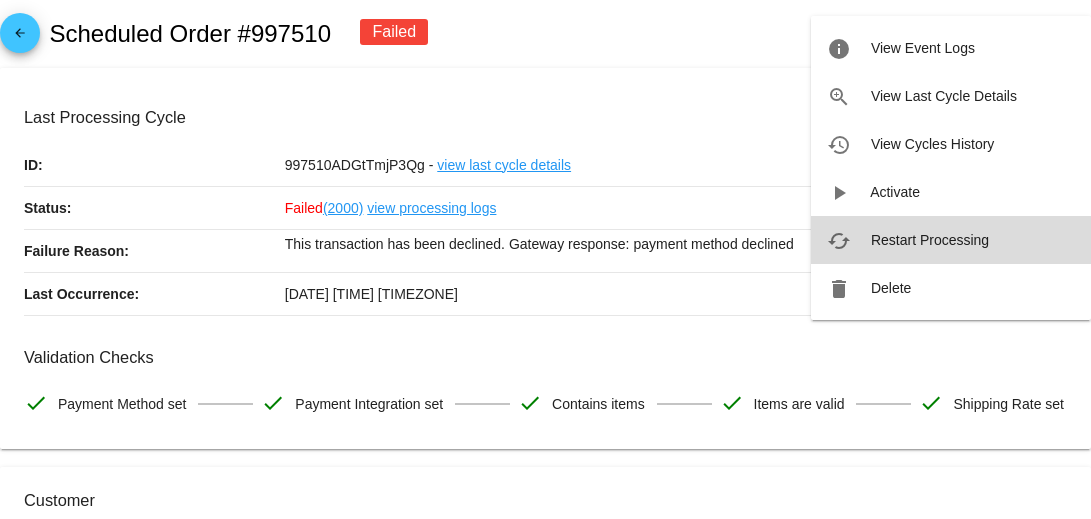 click on "Restart Processing" at bounding box center (930, 240) 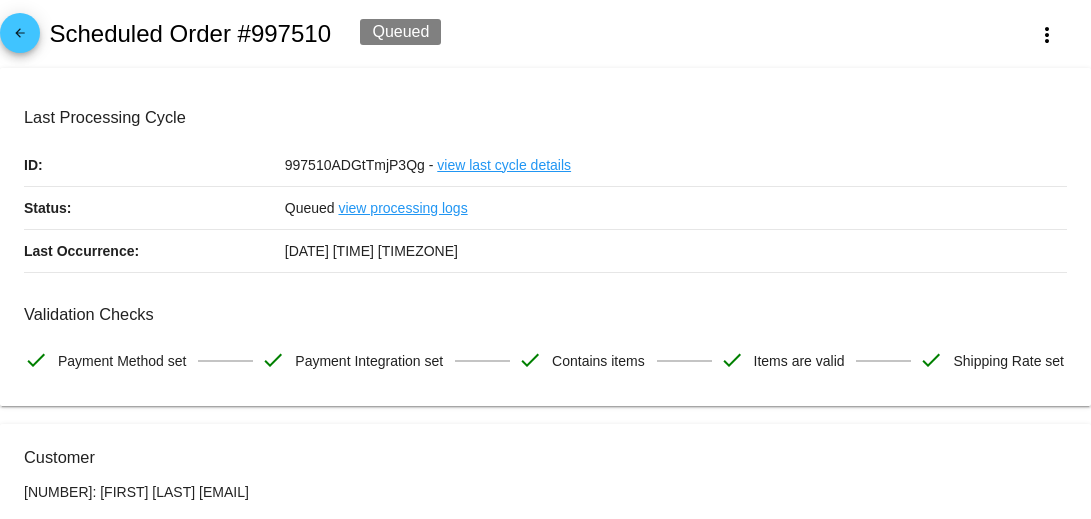type 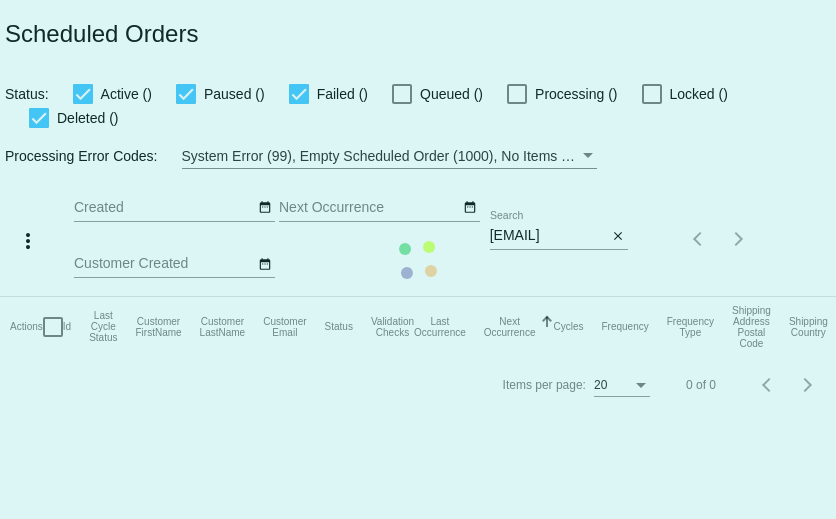 scroll, scrollTop: 0, scrollLeft: 0, axis: both 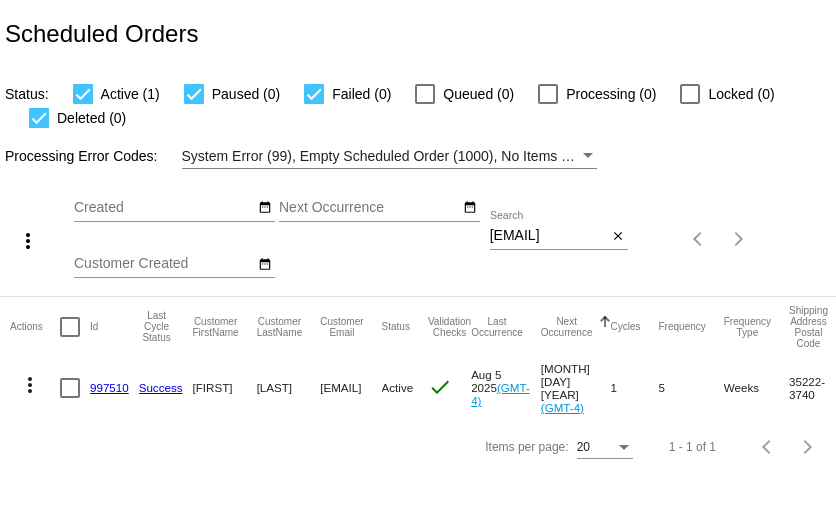 click on "gratefulhart@gmail.com" at bounding box center [548, 236] 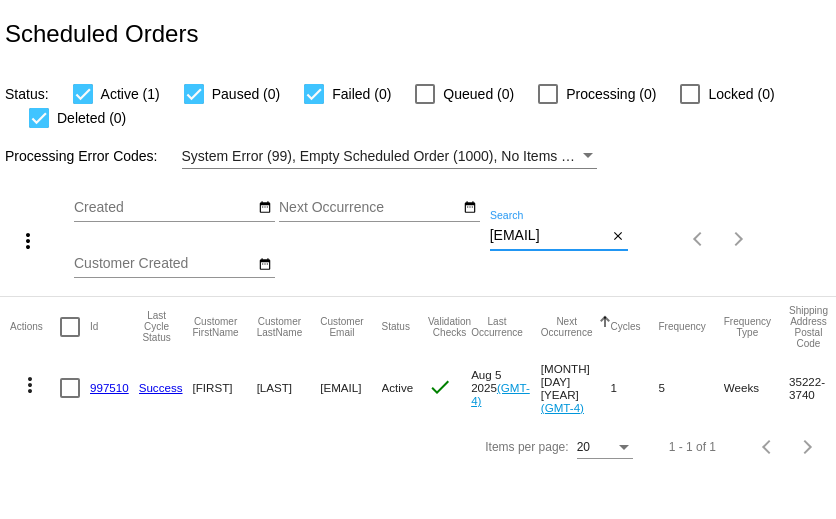 click on "gratefulhart@gmail.com" at bounding box center (548, 236) 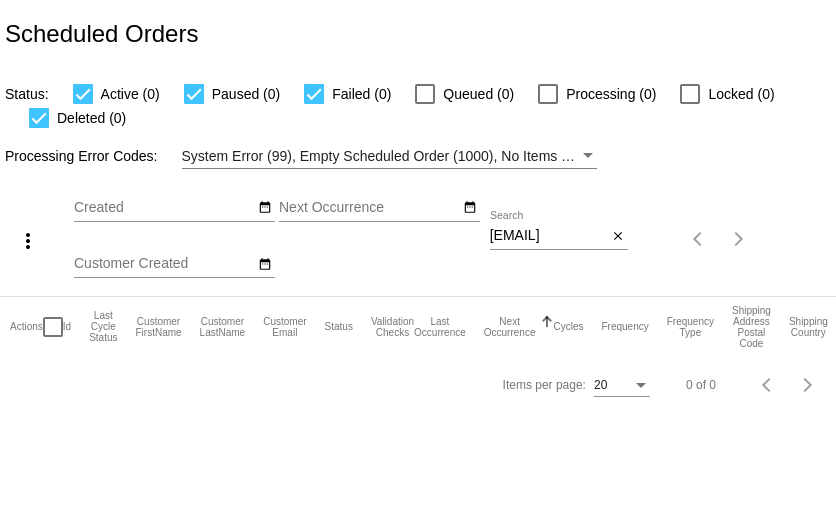 scroll, scrollTop: 0, scrollLeft: 0, axis: both 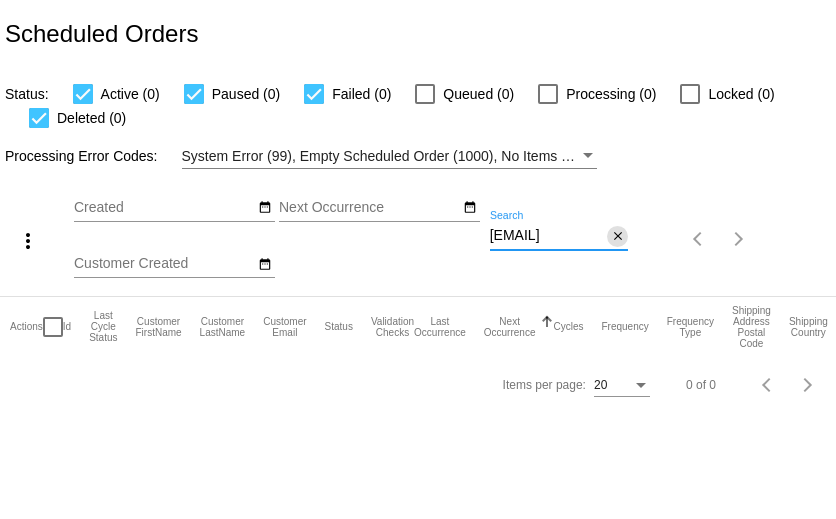 click on "close" 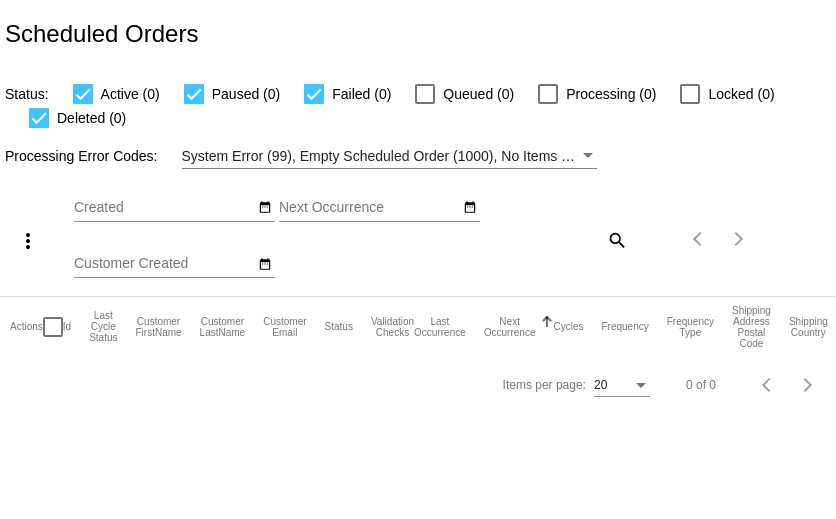 click on "Actions
Id   Last Cycle Status   Customer FirstName   Customer LastName   Customer Email   Status   Validation Checks   Last Occurrence   Next Occurrence   Sorted by NextOccurrenceUtc ascending  Cycles   Frequency   Frequency Type   Shipping Address Postal Code
Shipping Country
Shipping State
Preferred Shipping Option
Payment Method   Currency   Total Product Quantity   Scheduled Order Subtotal
Scheduled Order LTV" 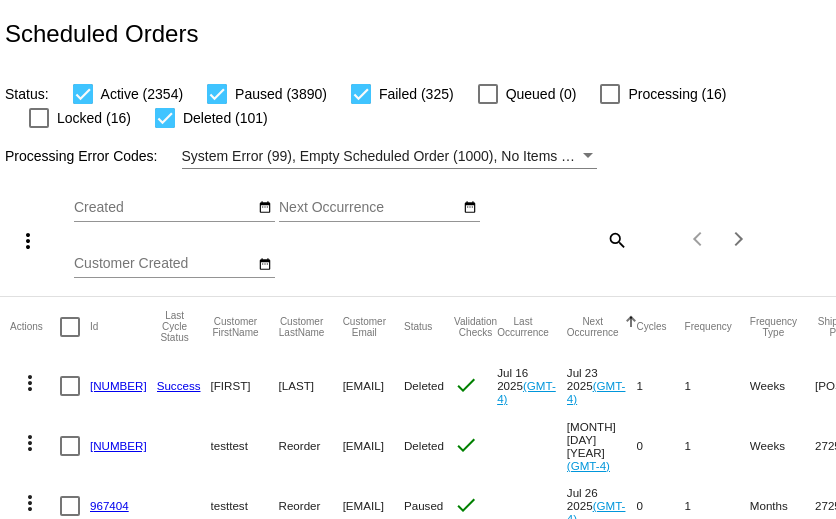 click on "search" 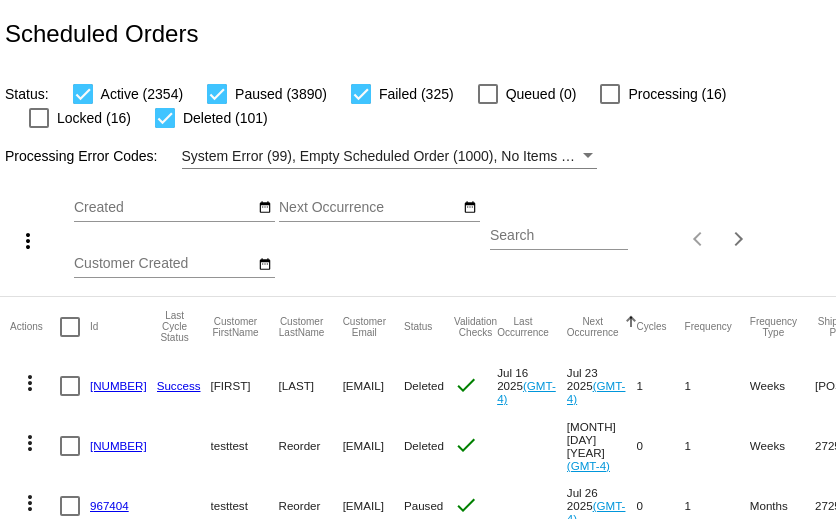click on "Search" at bounding box center [559, 236] 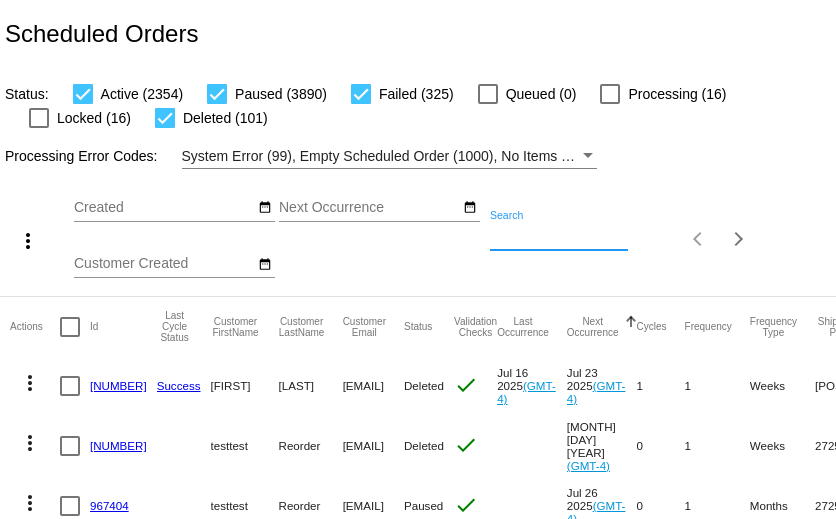 paste on "nicolewalter00@gmail.com" 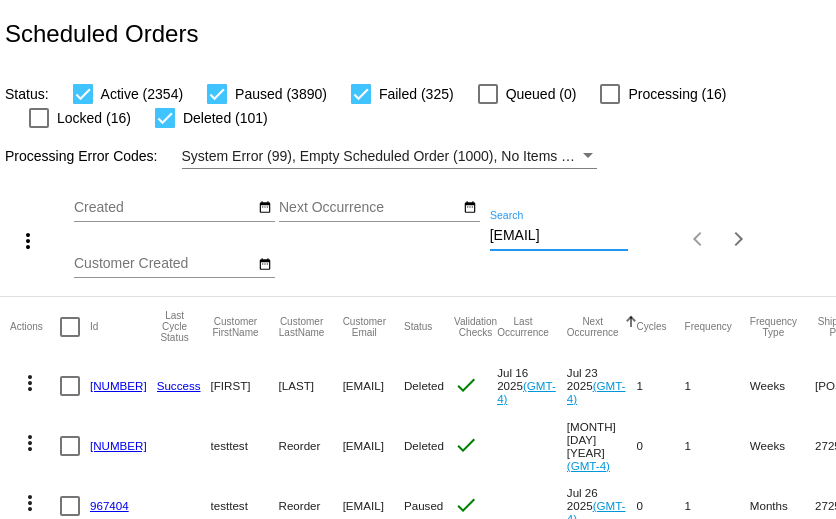 scroll, scrollTop: 0, scrollLeft: 49, axis: horizontal 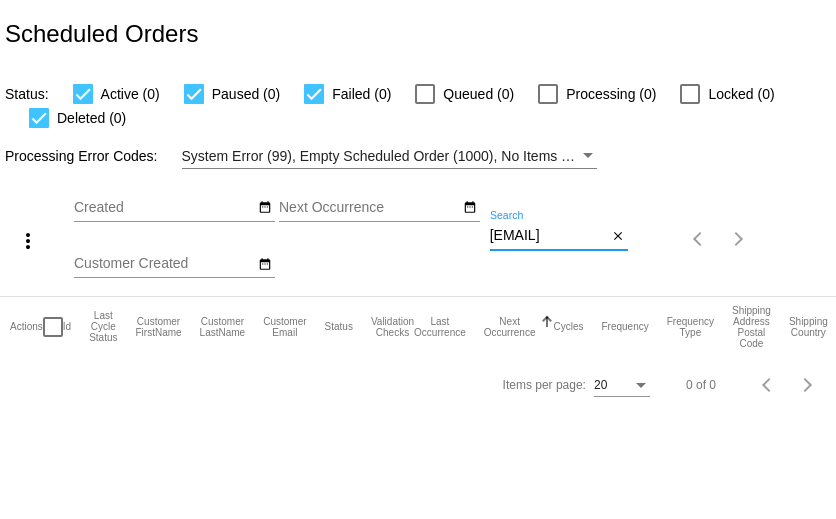 click on "nicolewalter00@gmail.com" at bounding box center [548, 236] 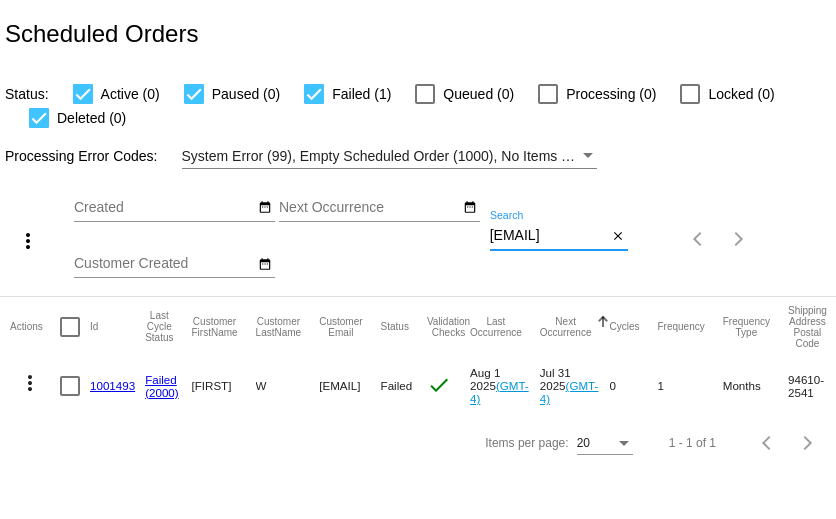 type on "nicolewalter@berkeley.edu" 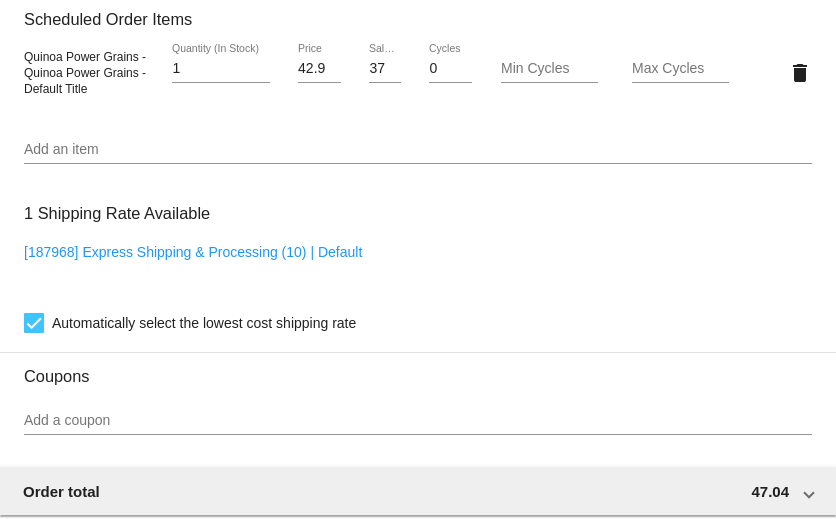 scroll, scrollTop: 1500, scrollLeft: 0, axis: vertical 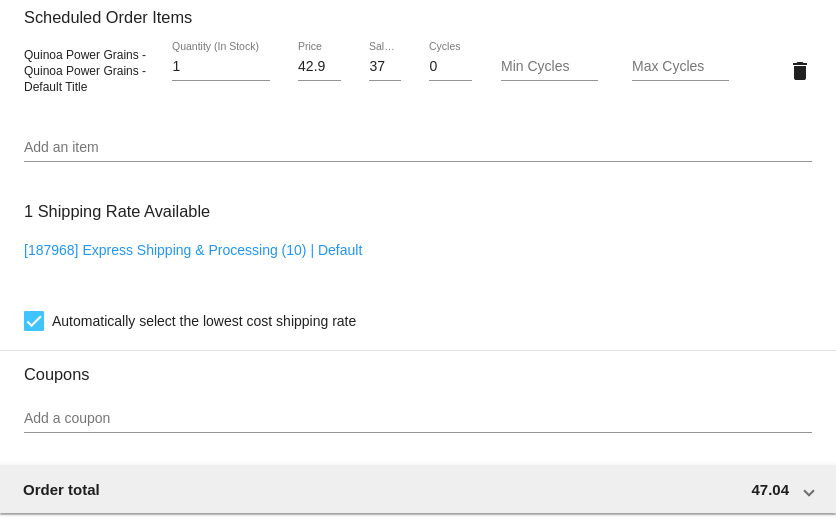 click on "Add a coupon" at bounding box center [418, 419] 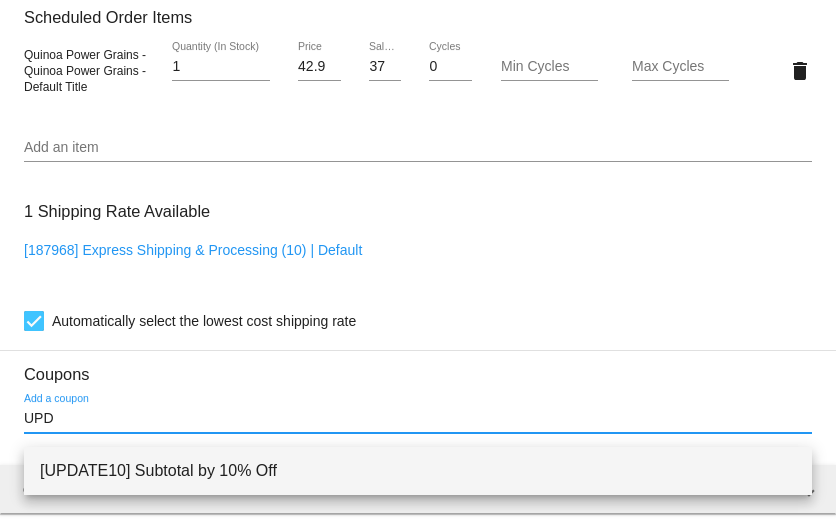 type on "UPD" 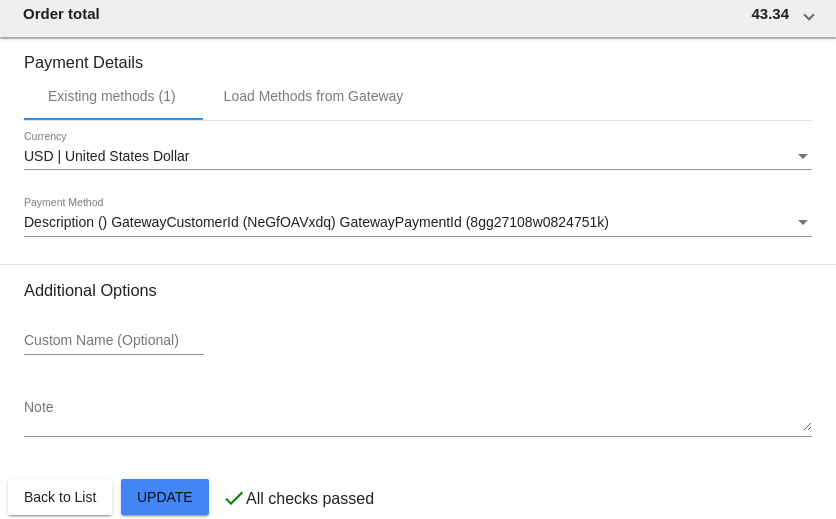 scroll, scrollTop: 2091, scrollLeft: 0, axis: vertical 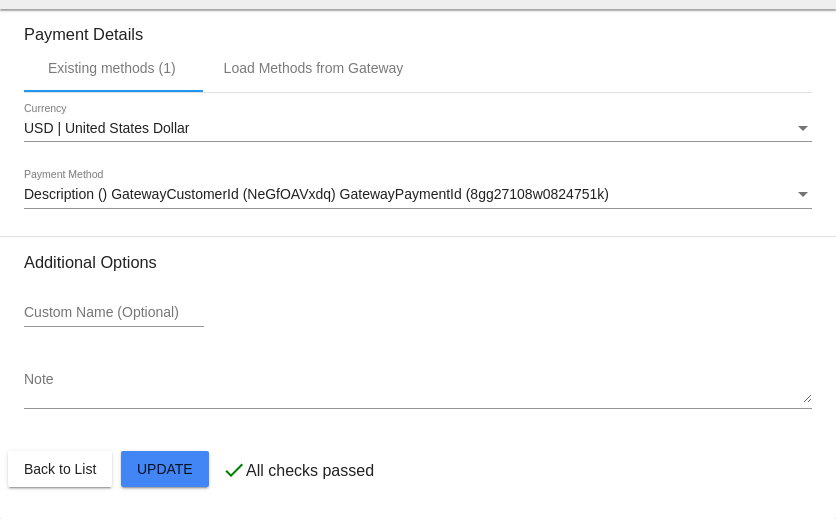 click on "Customer
6140041: Nicole W
nicolewalter@berkeley.edu
Customer Shipping
Enter Shipping Address Select A Saved Address (0)
Nicole
Shipping First Name
W
Shipping Last Name
US | USA
Shipping Country
1288 Holman Rd
Shipping Street 1
Shipping Street 2
Oakland
Shipping City
CA | California
Shipping State
94610-2541
Shipping Postcode
Scheduled Order Details
Frequency:
Every 1 months
Failed
Status" 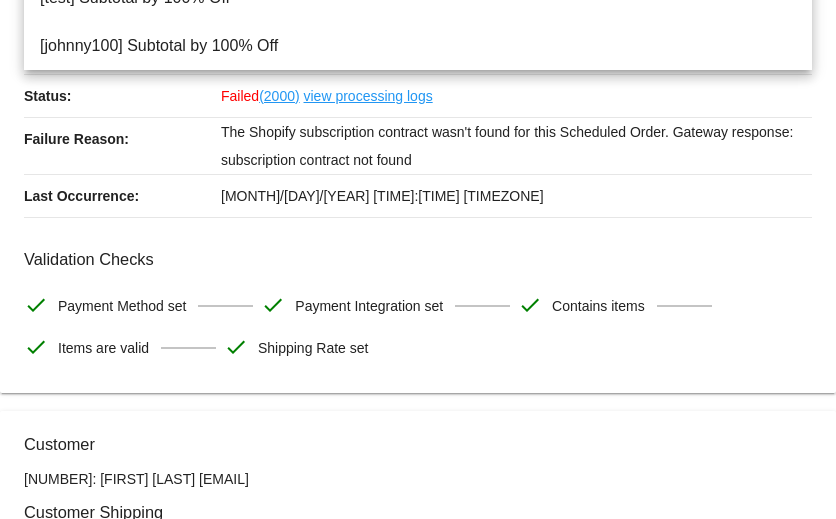 scroll, scrollTop: 43, scrollLeft: 0, axis: vertical 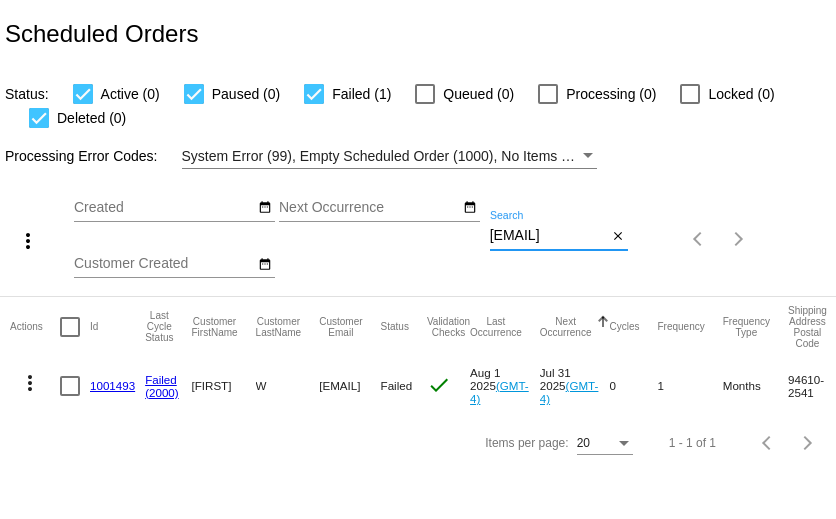 click on "[EMAIL]" at bounding box center [548, 236] 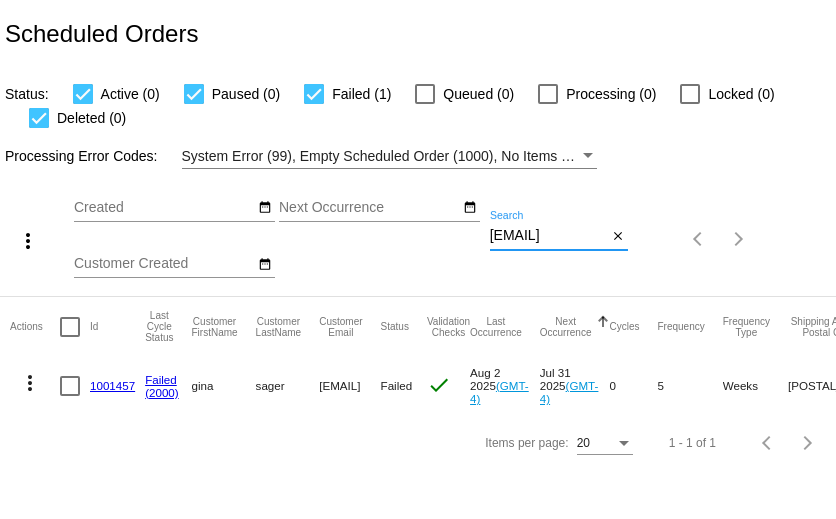 click on "1001457" 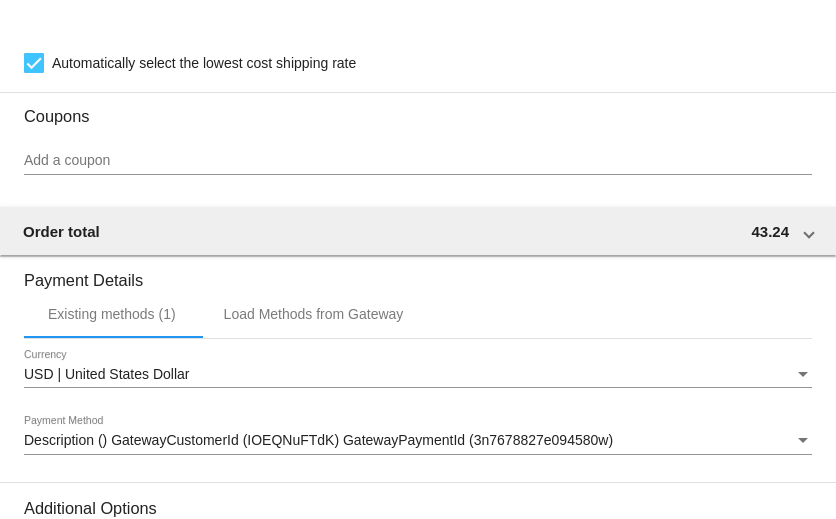 scroll, scrollTop: 1772, scrollLeft: 0, axis: vertical 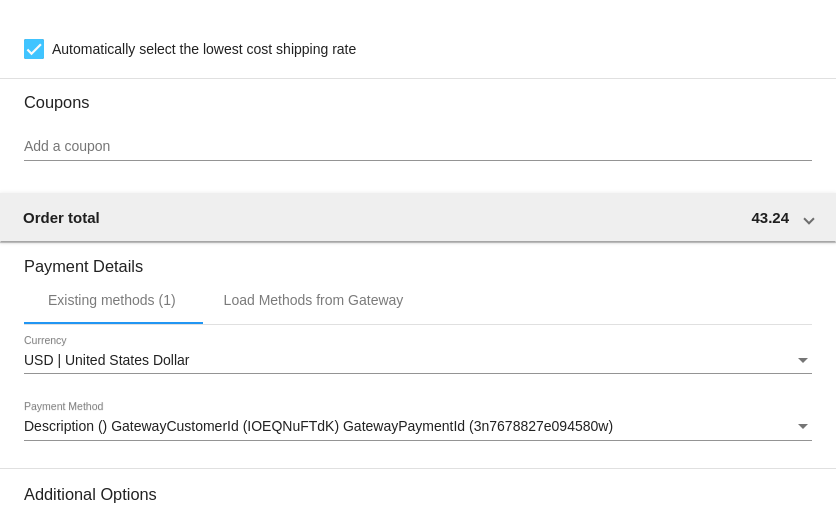 click on "Add a coupon" 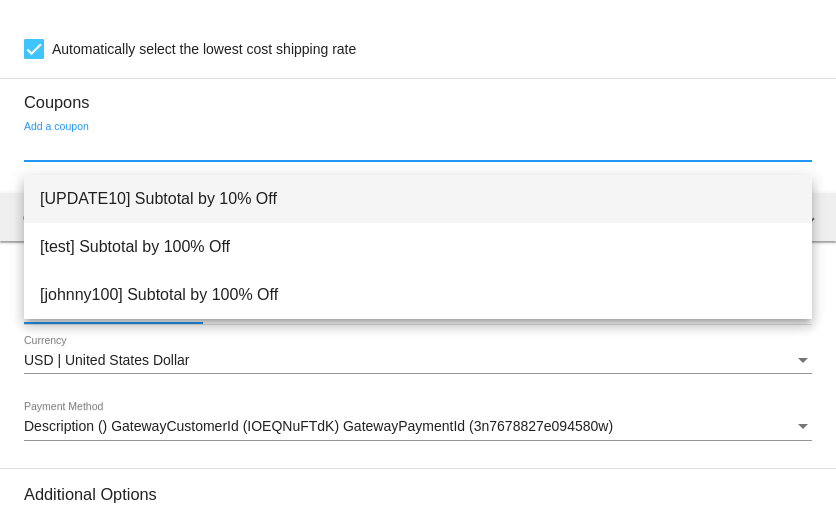 click on "[UPDATE10] Subtotal by 10% Off" at bounding box center [418, 199] 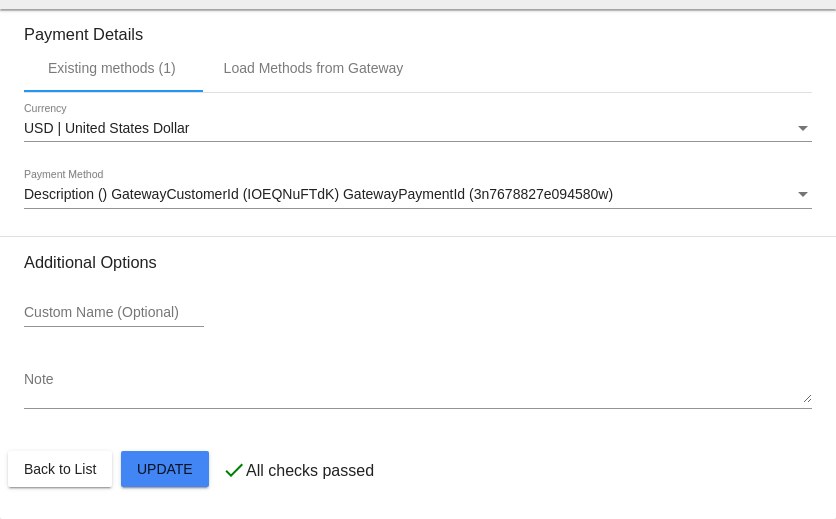 scroll, scrollTop: 2091, scrollLeft: 0, axis: vertical 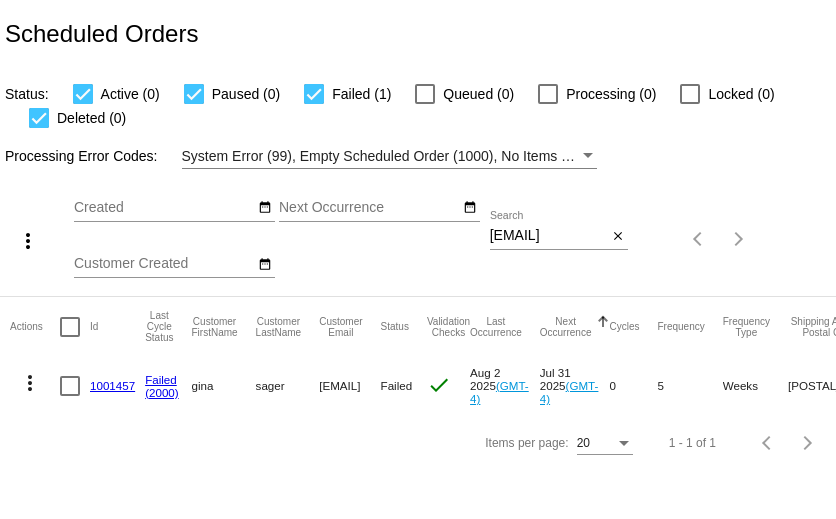 click on "[EMAIL]" at bounding box center (548, 236) 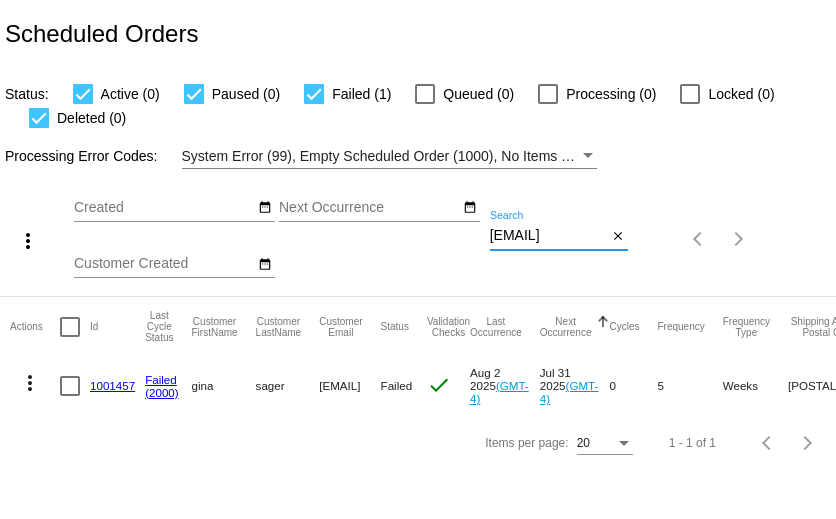 click on "[EMAIL]" at bounding box center [548, 236] 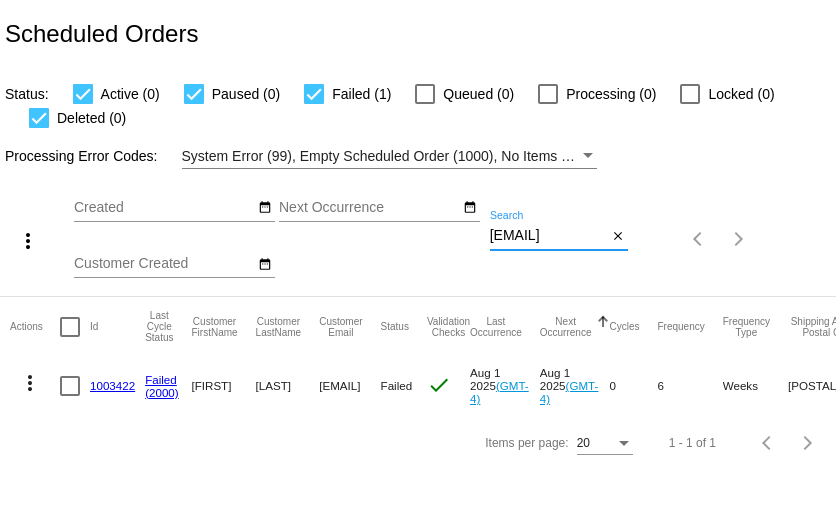 type on "[EMAIL]" 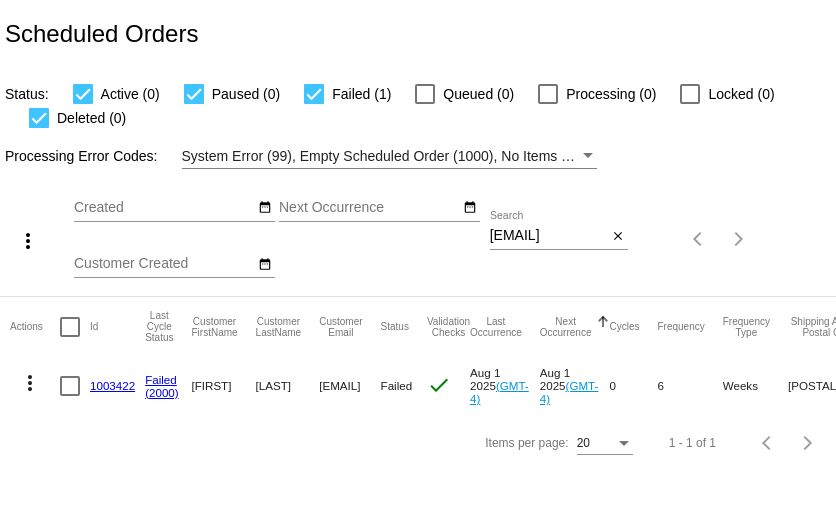 click on "1003422" 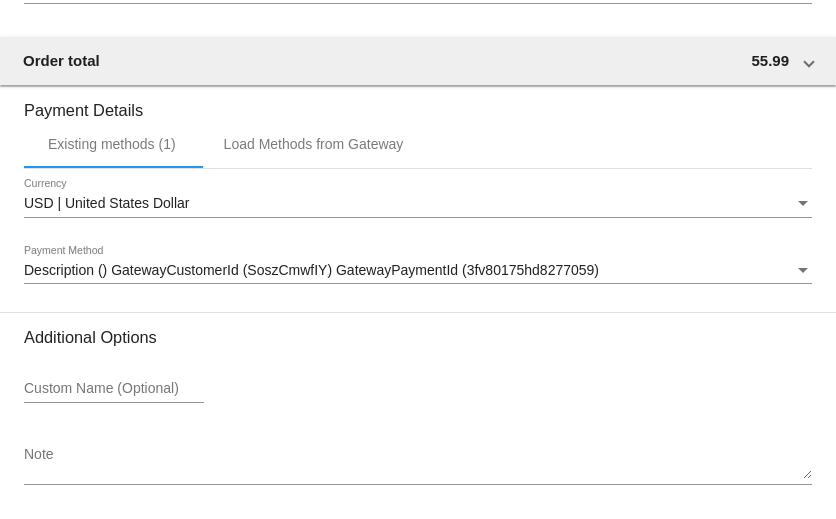 scroll, scrollTop: 1799, scrollLeft: 0, axis: vertical 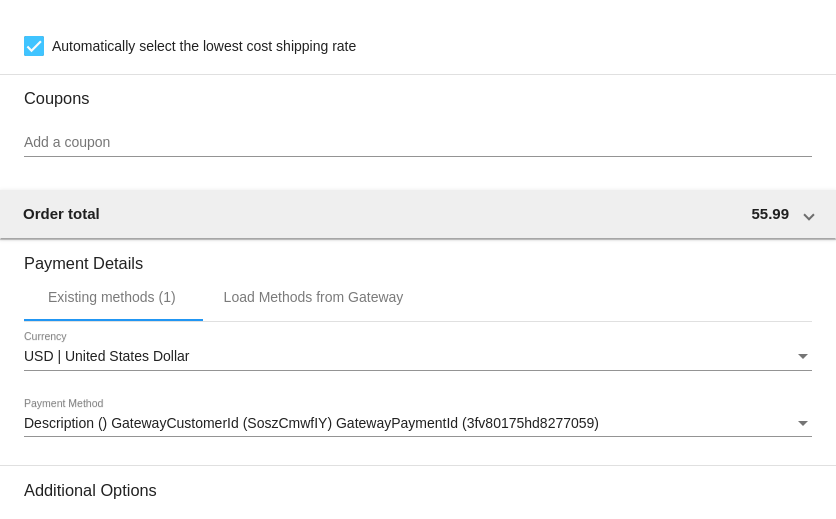 click on "Add a coupon" 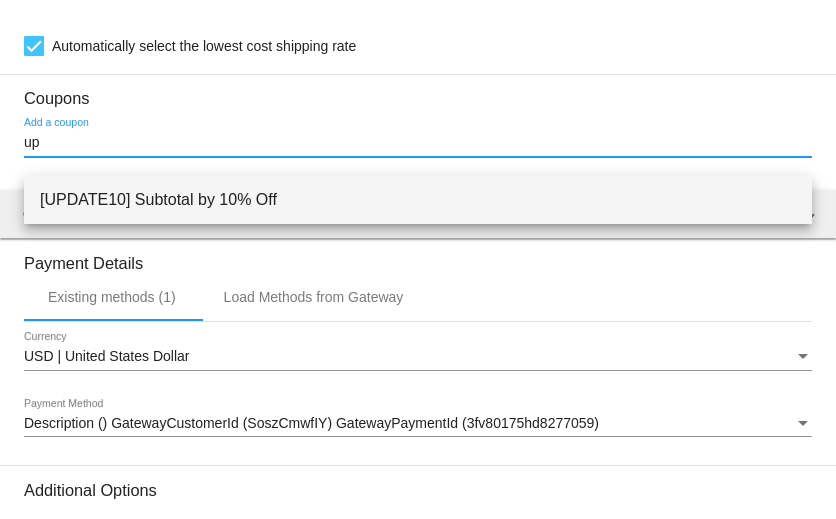type on "up" 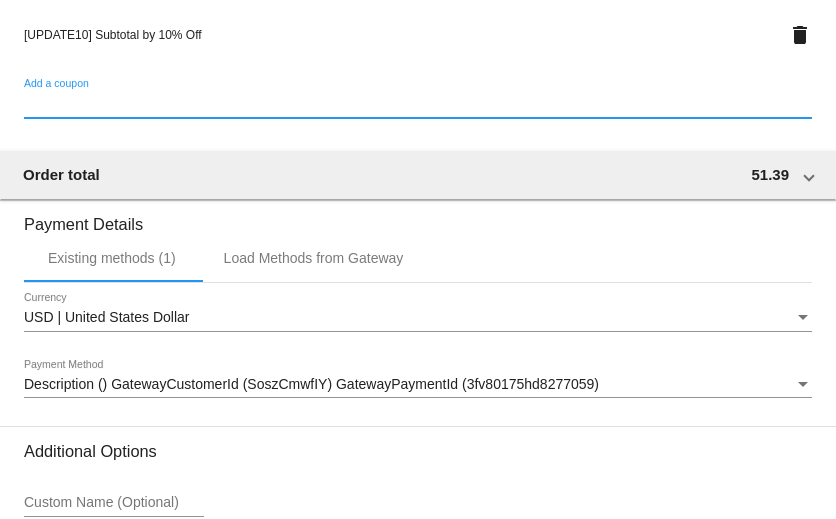 scroll, scrollTop: 2119, scrollLeft: 0, axis: vertical 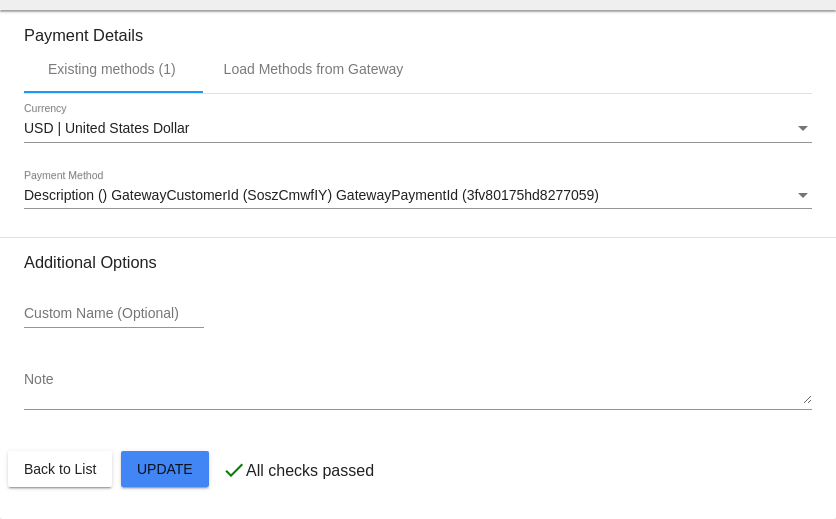 click on "Customer
6977616: Jennifer Lamb
jglamb@comcast.net
Customer Shipping
Enter Shipping Address Select A Saved Address (0)
Jennifer
Shipping First Name
Lamb
Shipping Last Name
US | USA
Shipping Country
1833 Promontory Dr
Shipping Street 1
Shipping Street 2
Castle Rock
Shipping City
CO | Colorado
Shipping State
80109-9542
Shipping Postcode
Scheduled Order Details
Frequency:
Every 6 weeks
Failed
Status" 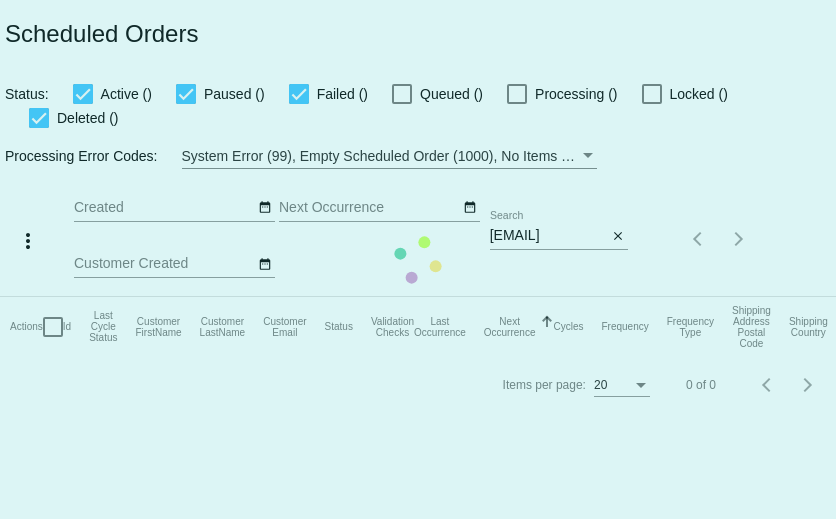 scroll, scrollTop: 0, scrollLeft: 0, axis: both 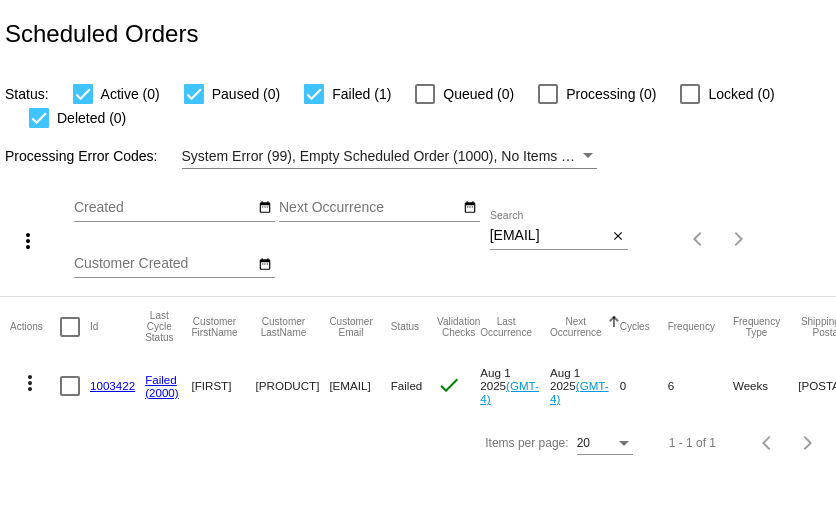 click on "[EMAIL]" at bounding box center [548, 236] 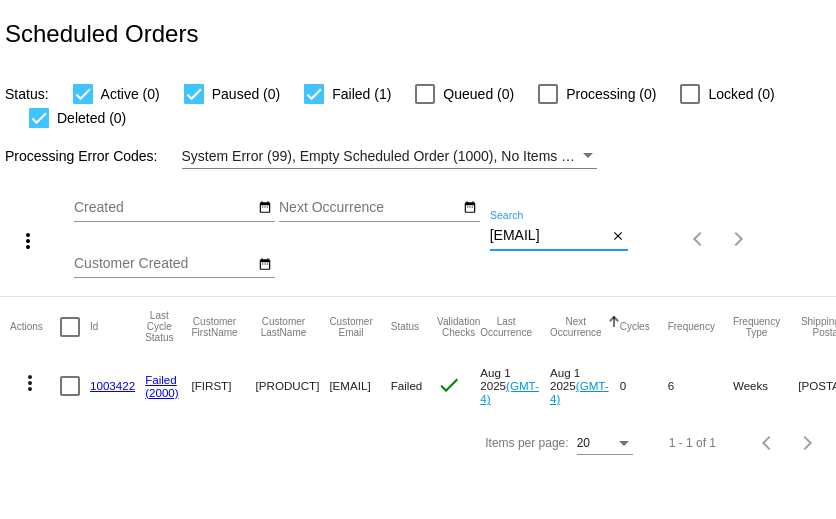 click on "jglamb@comcast.net" at bounding box center (548, 236) 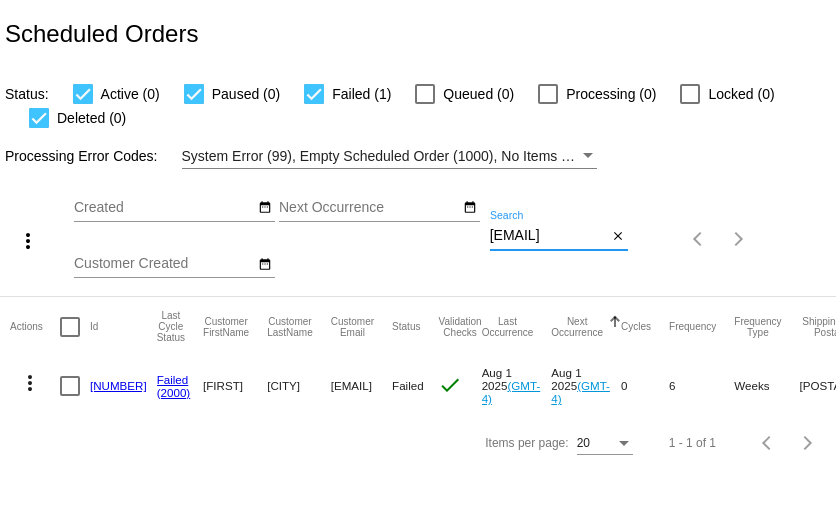 scroll, scrollTop: 0, scrollLeft: 0, axis: both 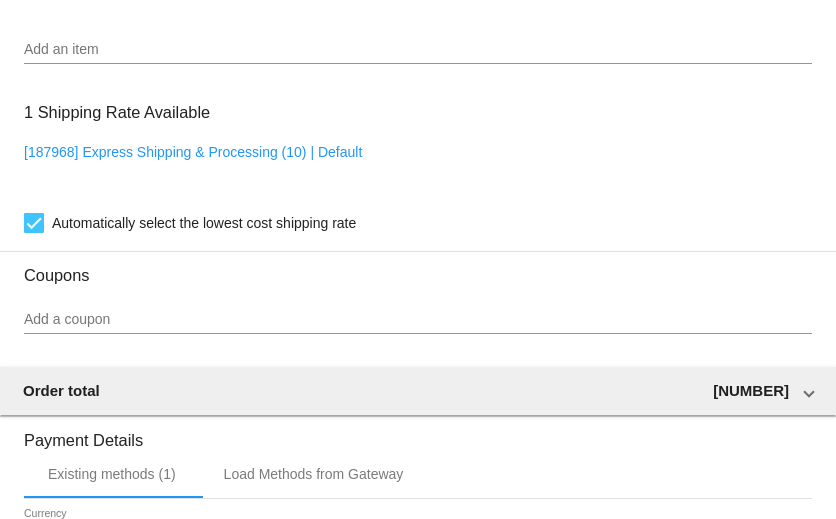 click on "Add a coupon" at bounding box center (418, 320) 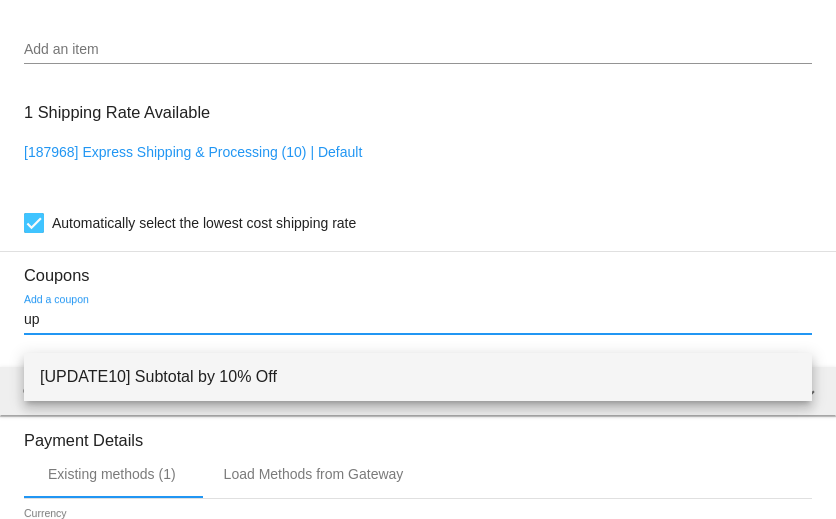 type on "up" 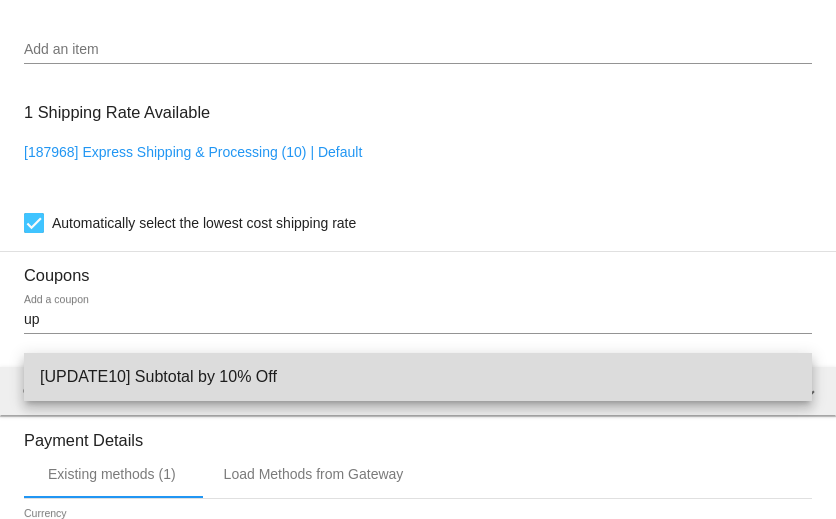 click on "[UPDATE10] Subtotal by 10% Off" at bounding box center (418, 377) 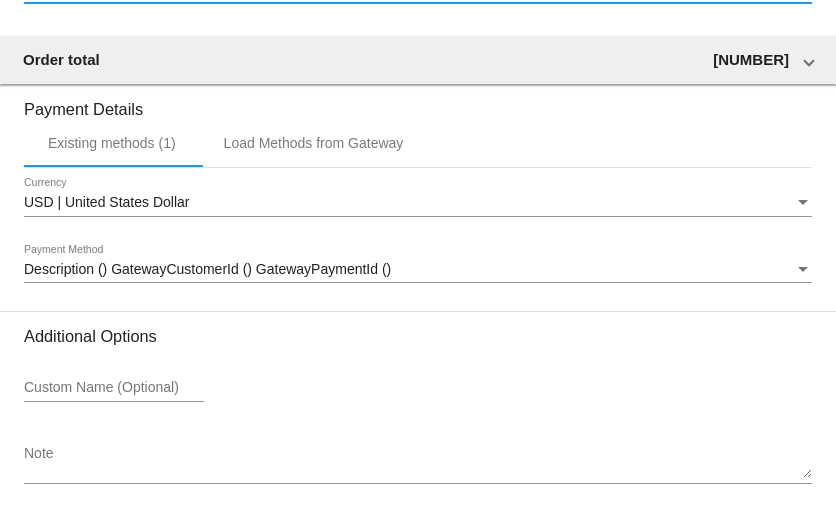 scroll, scrollTop: 2119, scrollLeft: 0, axis: vertical 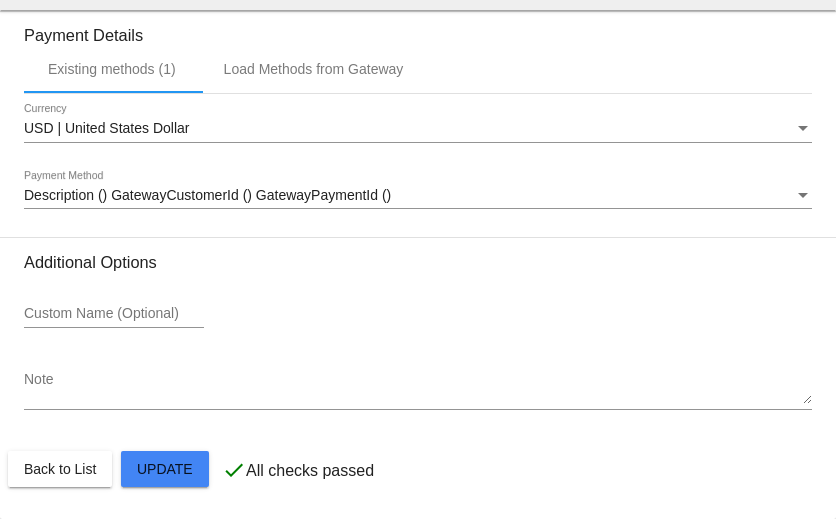 click on "Customer
6149496: Katherine Bolton
kbolton414@yahoo.com
Customer Shipping
Enter Shipping Address Select A Saved Address (0)
Katherine
Shipping First Name
Bolton
Shipping Last Name
US | USA
Shipping Country
2390 John R Rd
Shipping Street 1
Shipping Street 2
Troy
Shipping City
MI | Michigan
Shipping State
48083-2577
Shipping Postcode
Scheduled Order Details
Frequency:
Every 6 weeks
Failed
Status
1" 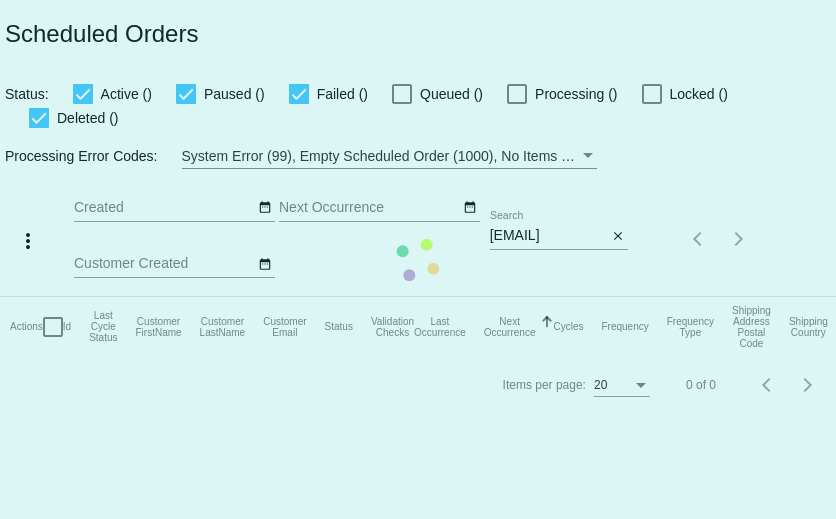 scroll, scrollTop: 0, scrollLeft: 0, axis: both 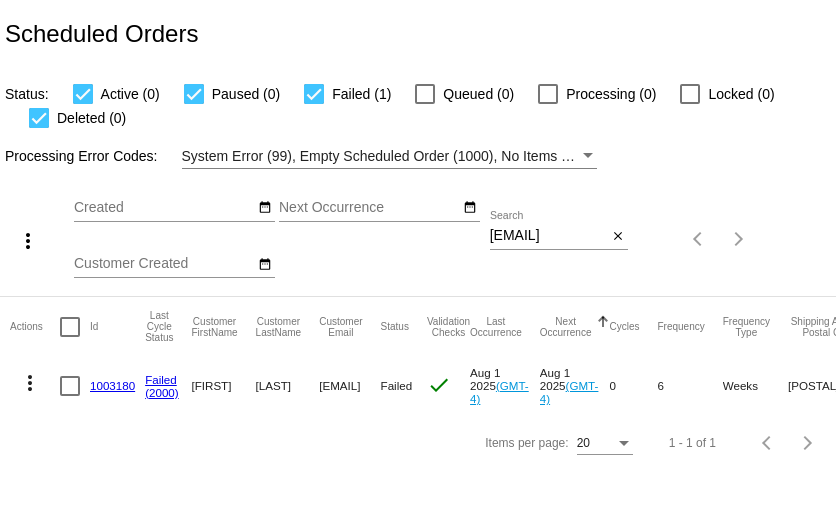 click on "[EMAIL]" at bounding box center [548, 236] 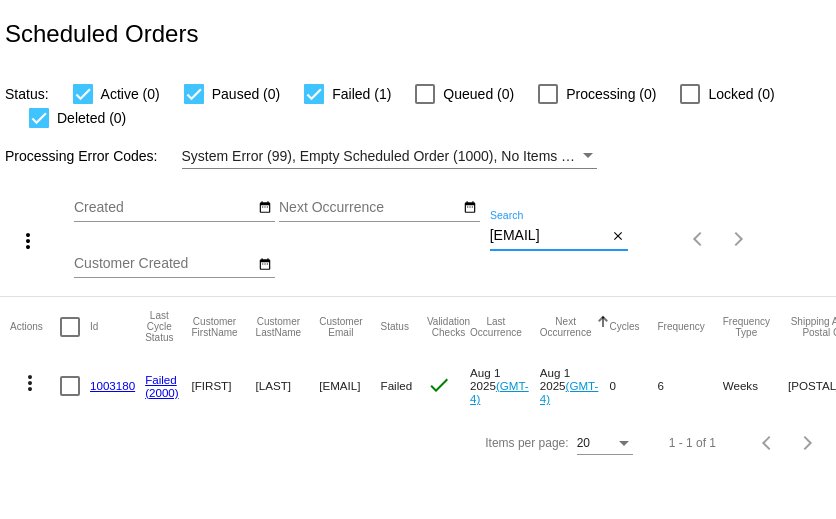 click on "[EMAIL]" at bounding box center (548, 236) 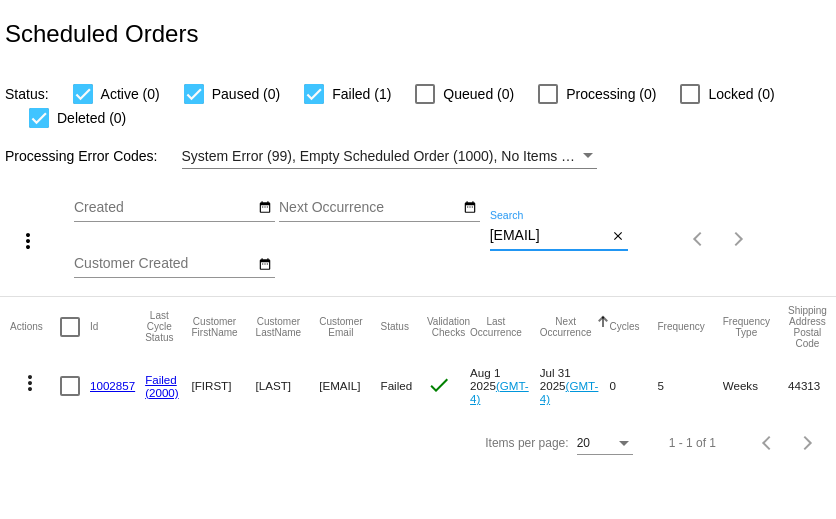 type on "[EMAIL]" 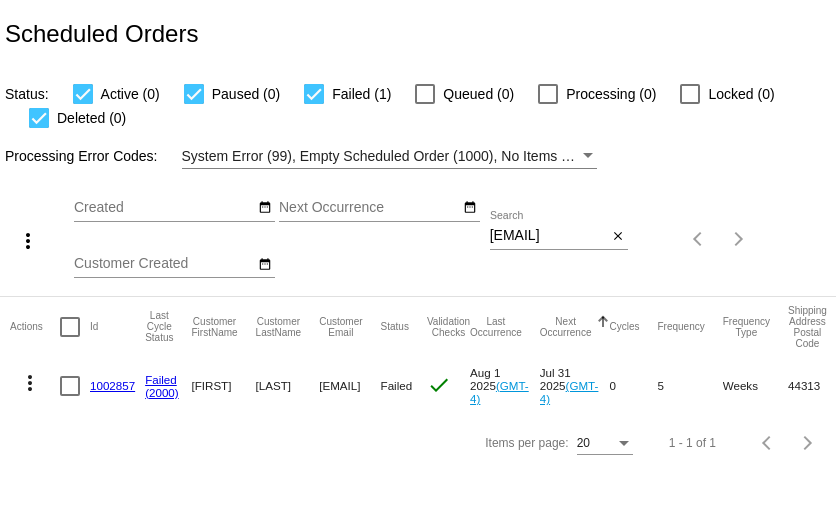 click on "1002857" 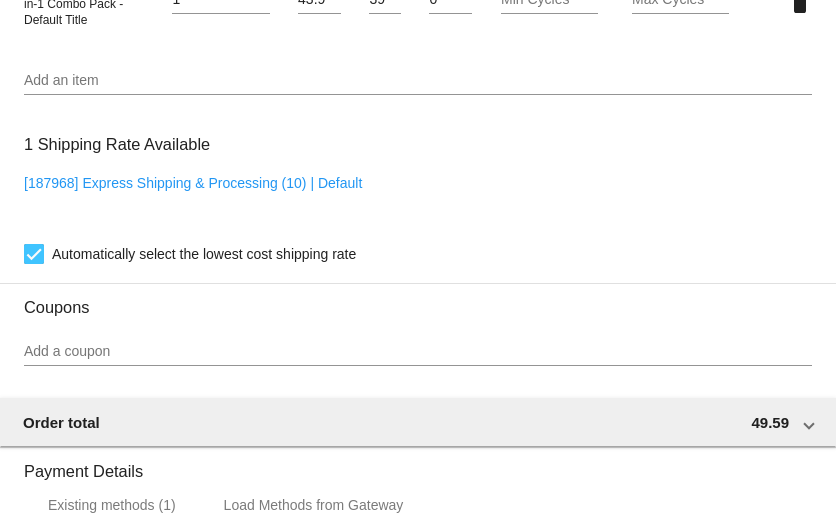 scroll, scrollTop: 1656, scrollLeft: 0, axis: vertical 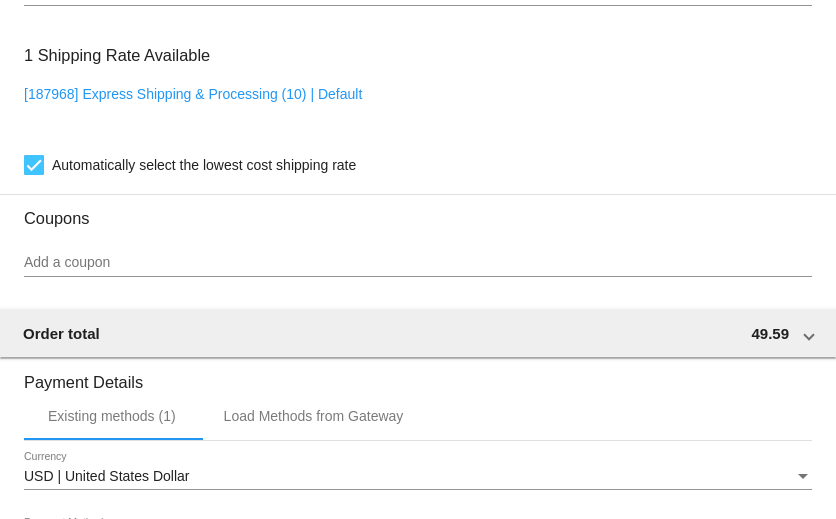 click on "Add a coupon" at bounding box center (418, 263) 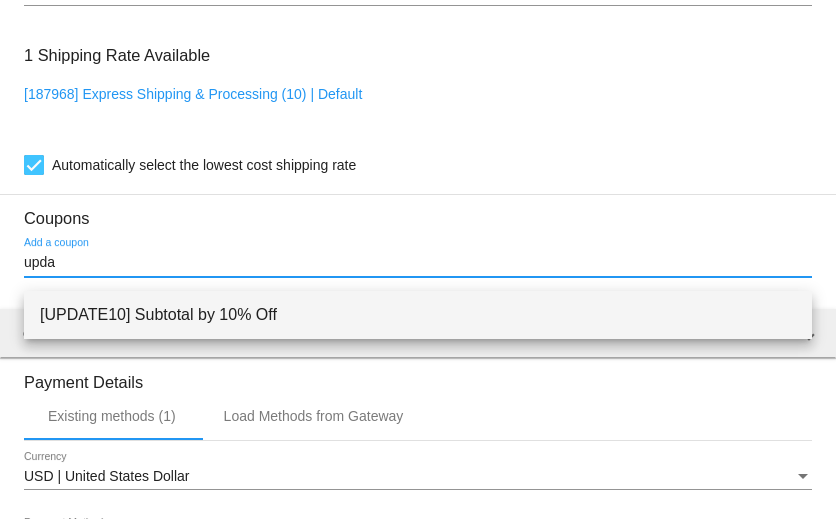 type on "upda" 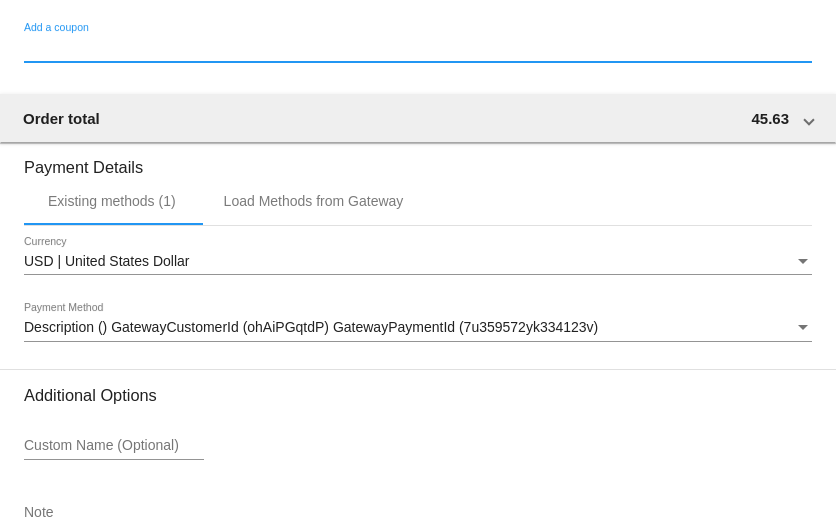 scroll, scrollTop: 2091, scrollLeft: 0, axis: vertical 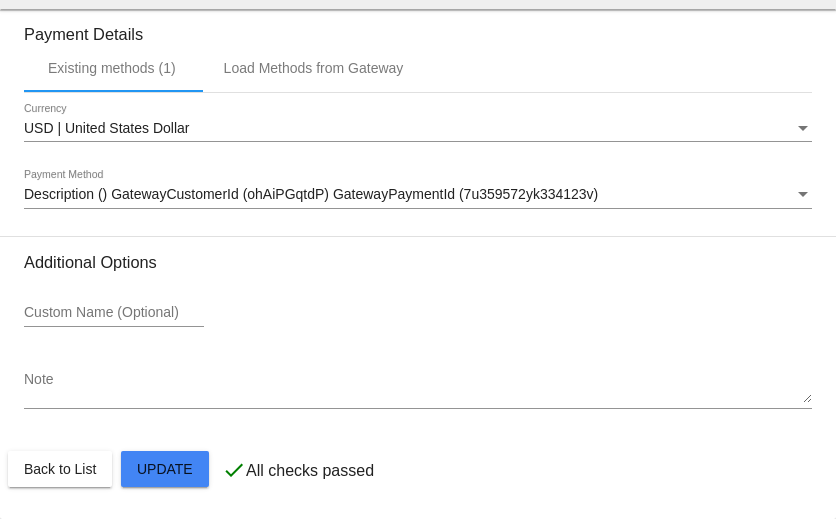 click on "Customer
6188260: Lori Behrendsen
behrendsenla@gmail.com
Customer Shipping
Enter Shipping Address Select A Saved Address (0)
Lori
Shipping First Name
Behrendsen
Shipping Last Name
US | USA
Shipping Country
1915 Burlington Rd
Shipping Street 1
Shipping Street 2
Akron
Shipping City
OH | Ohio
Shipping State
44313
Shipping Postcode
Scheduled Order Details
Frequency:
Every 5 weeks
Failed
Status" 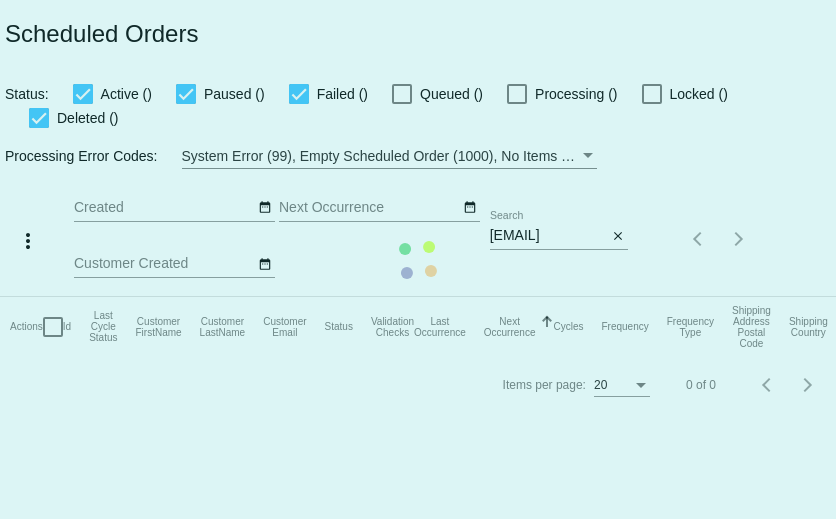 scroll, scrollTop: 0, scrollLeft: 0, axis: both 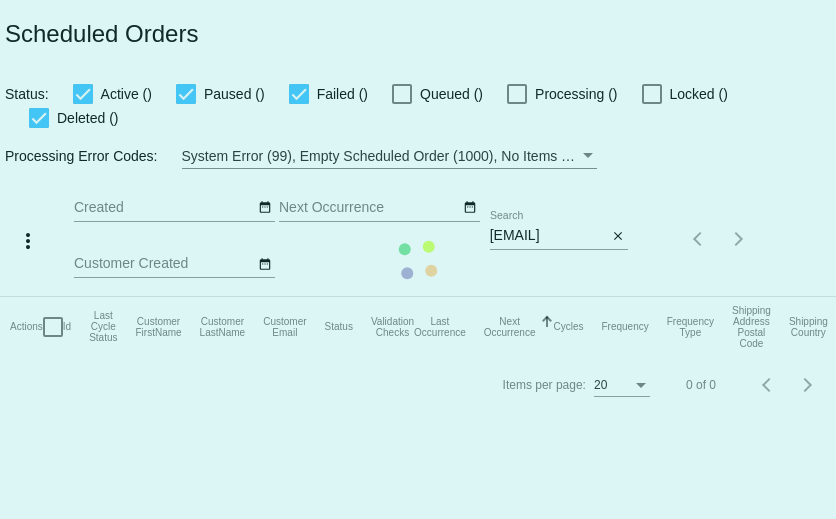 click on "Actions
Id   Last Cycle Status   Customer FirstName   Customer LastName   Customer Email   Status   Validation Checks   Last Occurrence   Next Occurrence   Sorted by NextOccurrenceUtc ascending  Cycles   Frequency   Frequency Type   Shipping Address Postal Code
Shipping Country
Shipping State
Preferred Shipping Option
Payment Method   Currency   Total Product Quantity   Scheduled Order Subtotal
Scheduled Order LTV" 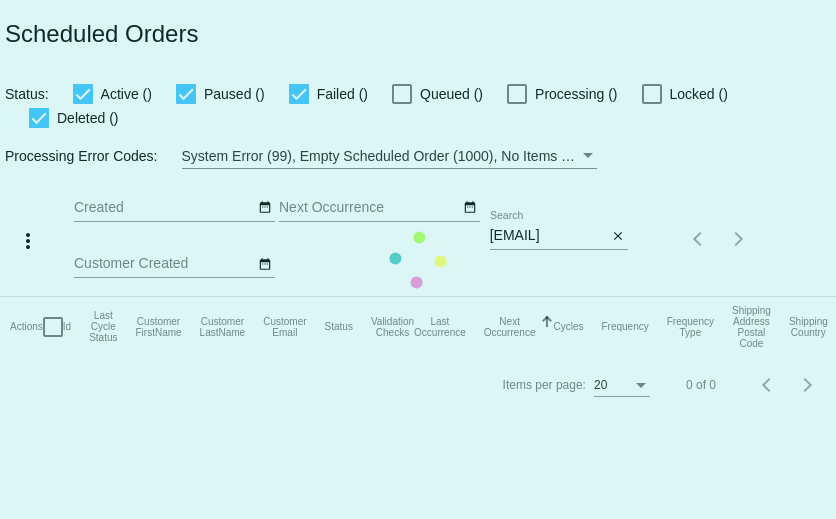 click on "Actions
Id   Last Cycle Status   Customer FirstName   Customer LastName   Customer Email   Status   Validation Checks   Last Occurrence   Next Occurrence   Sorted by NextOccurrenceUtc ascending  Cycles   Frequency   Frequency Type   Shipping Address Postal Code
Shipping Country
Shipping State
Preferred Shipping Option
Payment Method   Currency   Total Product Quantity   Scheduled Order Subtotal
Scheduled Order LTV" 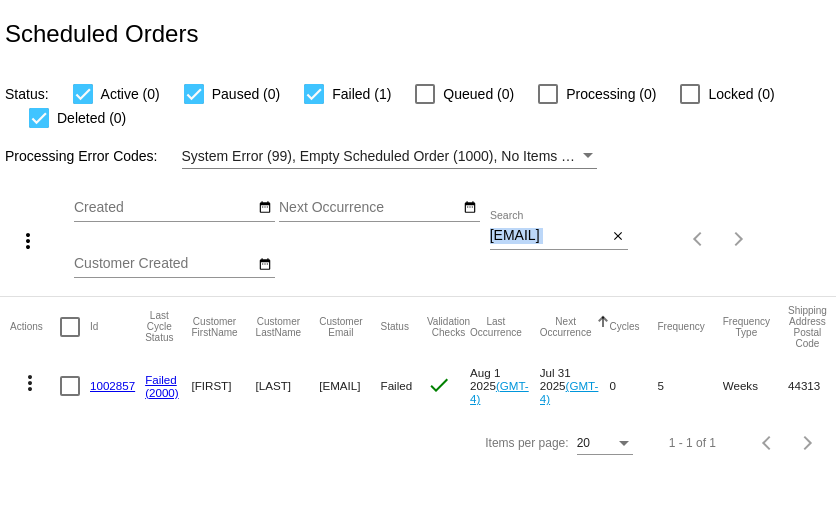 click on "[EMAIL]
Search" 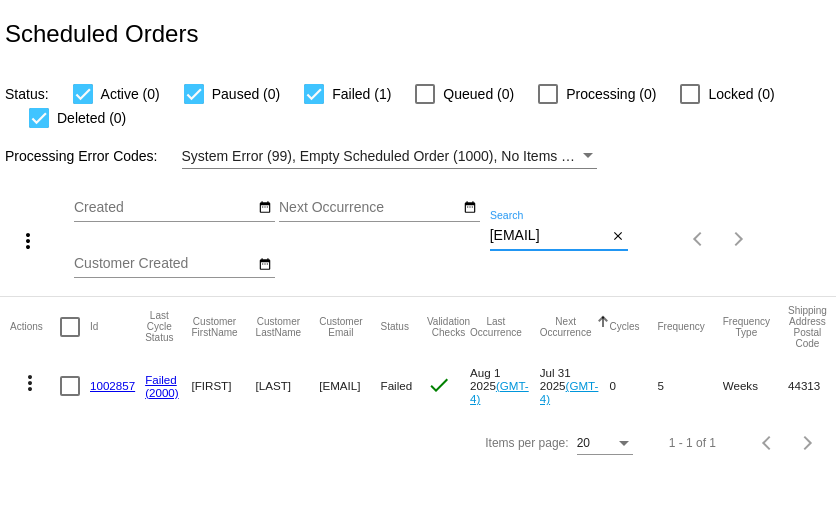 click on "[EMAIL]
Search" 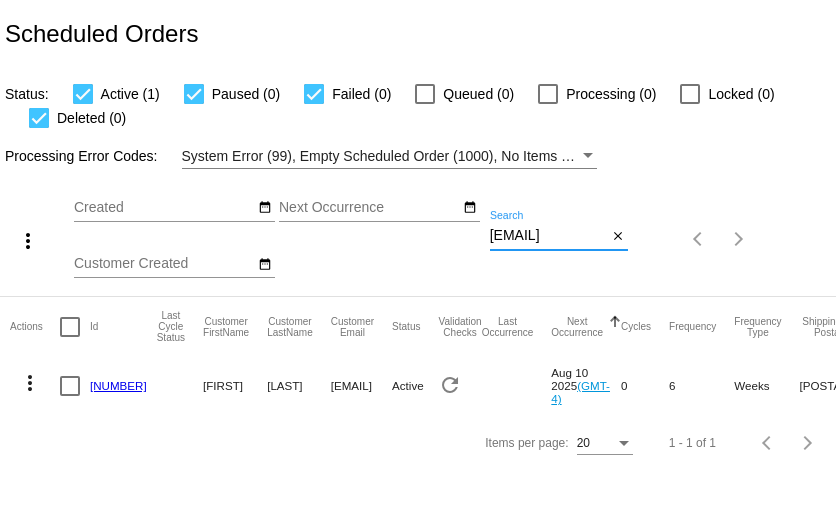 type on "[EMAIL]" 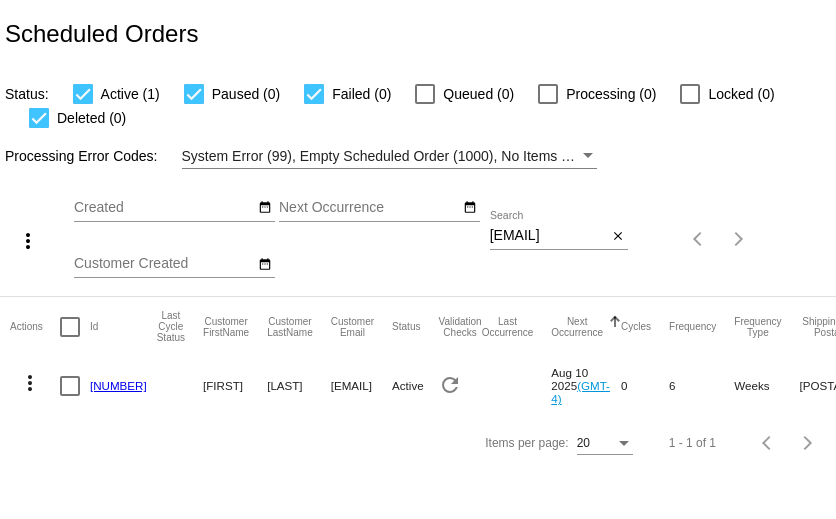 scroll, scrollTop: 0, scrollLeft: 0, axis: both 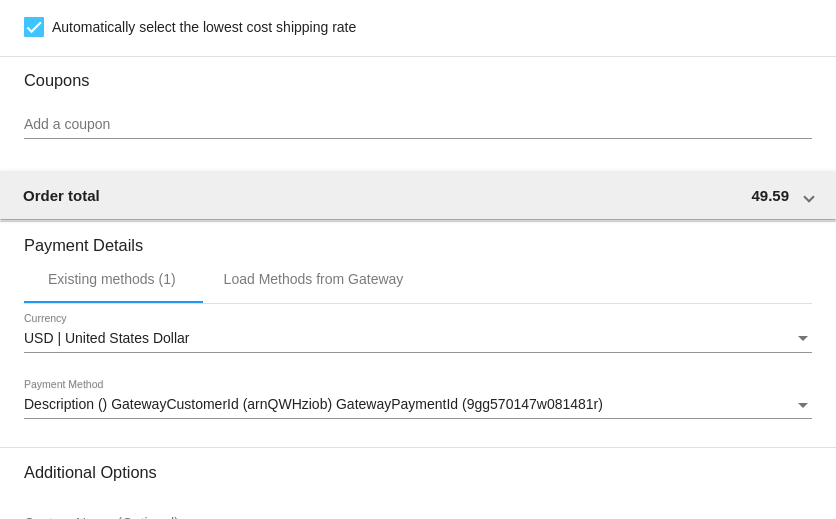 click on "Add a coupon" at bounding box center [418, 125] 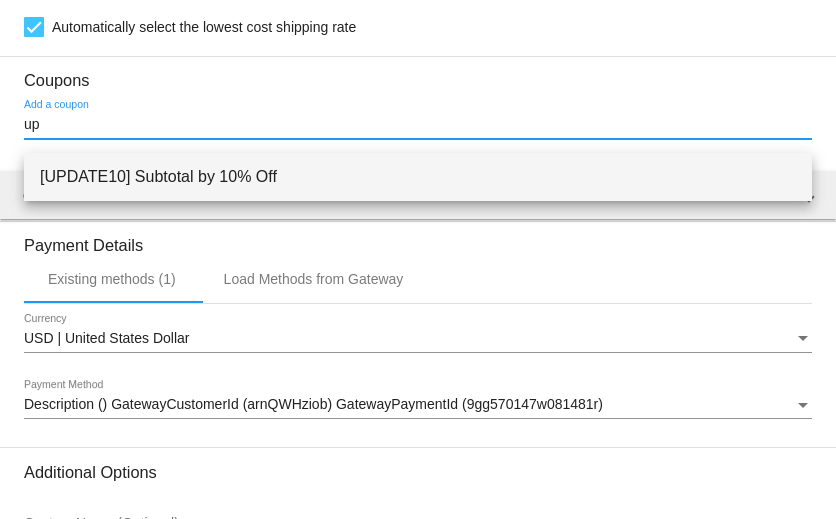 type on "up" 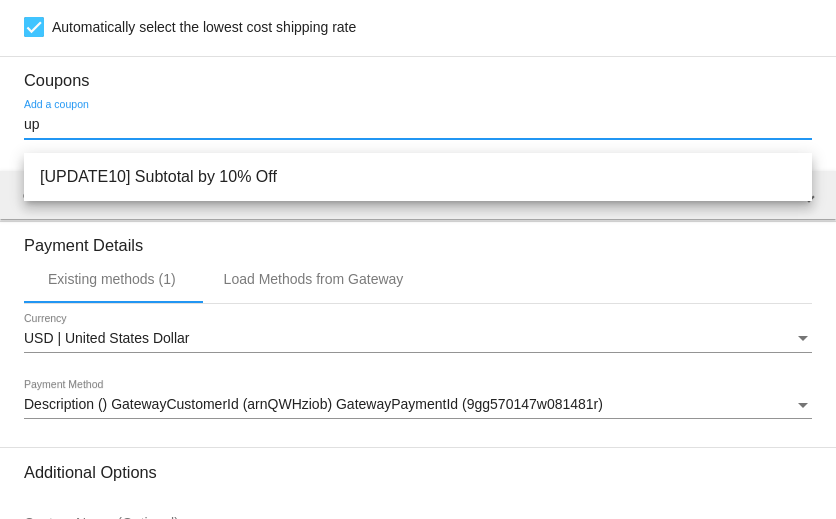 type 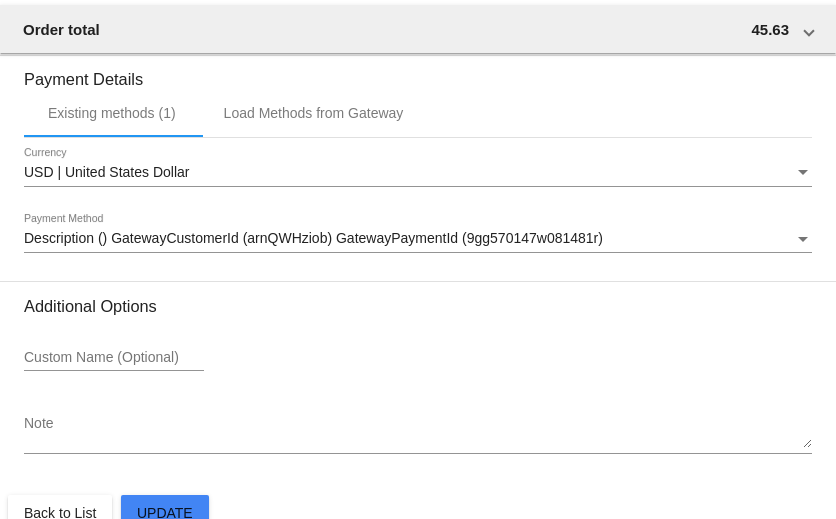 scroll, scrollTop: 1853, scrollLeft: 0, axis: vertical 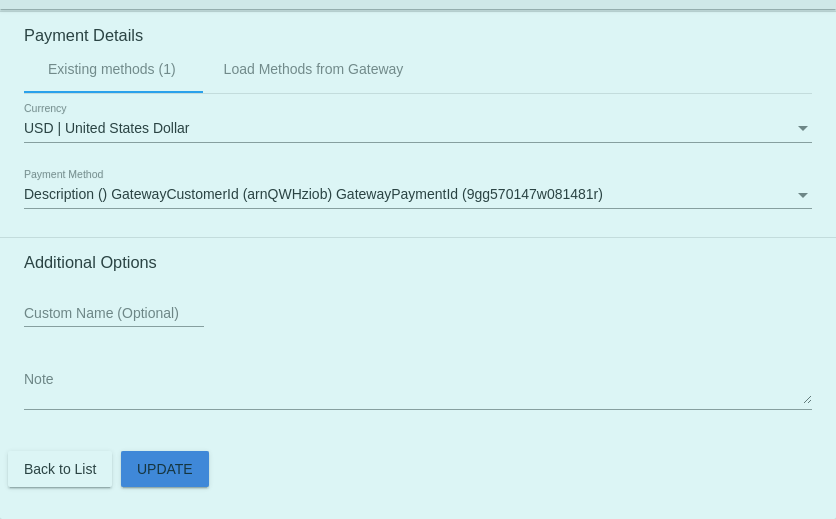 click on "Customer
6974772: Erik Nilsson
enilsson2@gmail.com
Customer Shipping
Enter Shipping Address Select A Saved Address (0)
Erik
Shipping First Name
Nilsson
Shipping Last Name
US | USA
Shipping Country
20 Burnside St
Shipping Street 1
Shipping Street 2
Montclair
Shipping City
NJ | New Jersey
Shipping State
07043-1325
Shipping Postcode
Scheduled Order Details
Frequency:
Every 6 weeks
Active
Status
1 0" 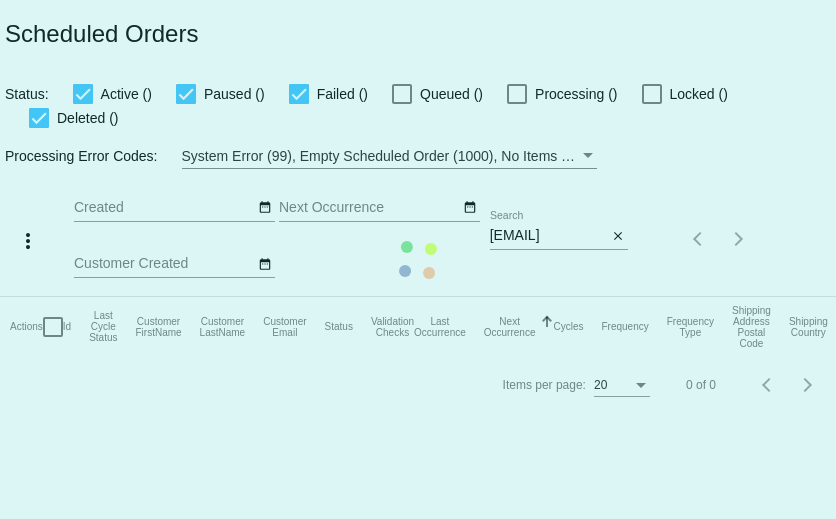 scroll, scrollTop: 0, scrollLeft: 0, axis: both 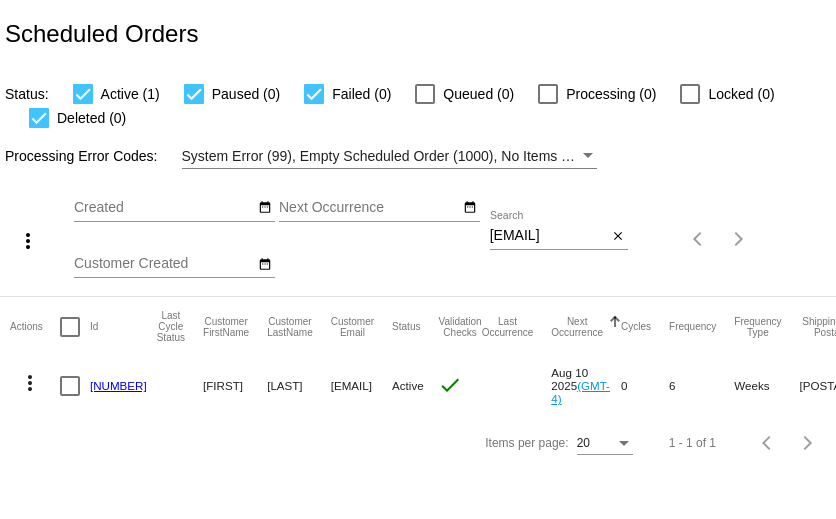 click on "[EMAIL]" at bounding box center [548, 236] 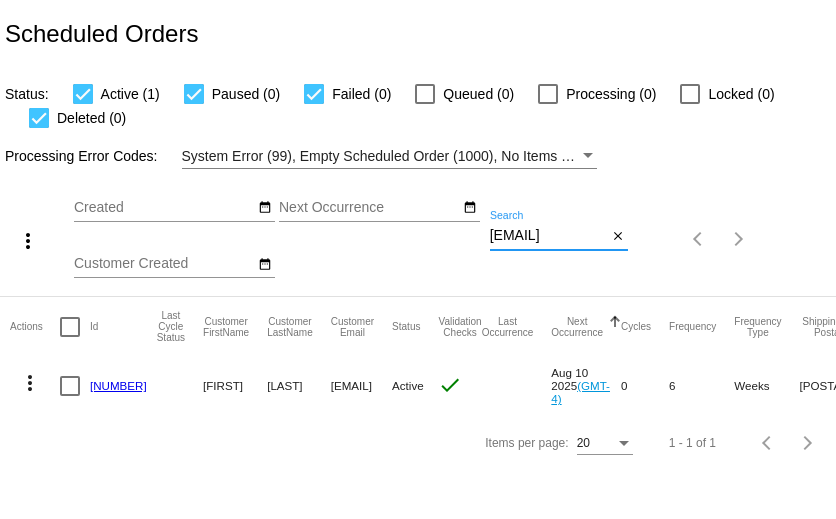 click on "enilsson2@gmail.com" at bounding box center (548, 236) 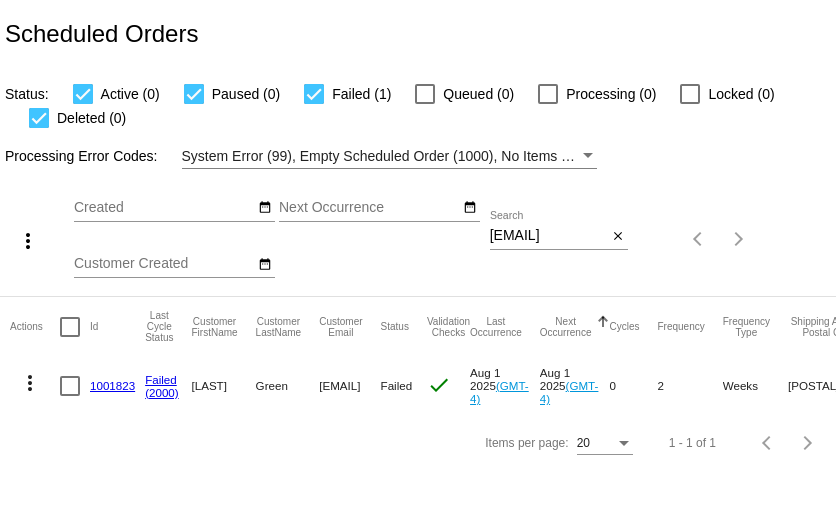 scroll, scrollTop: 0, scrollLeft: 0, axis: both 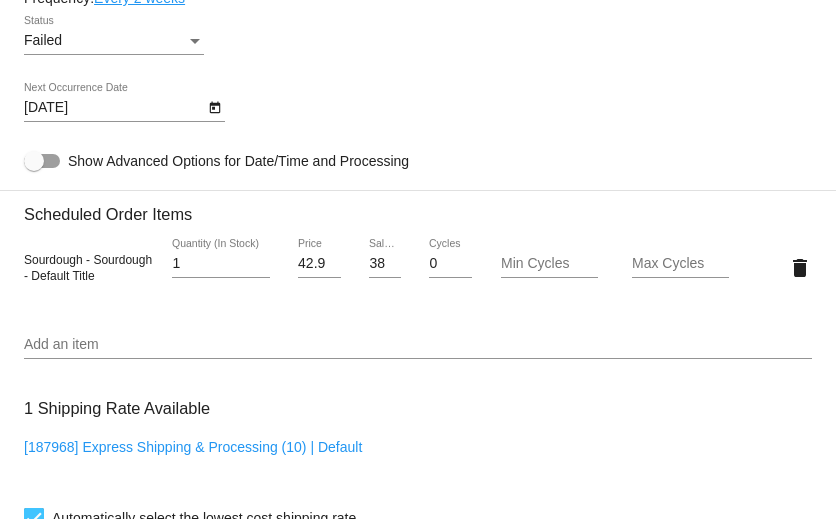 click on "Add an item" at bounding box center [418, 345] 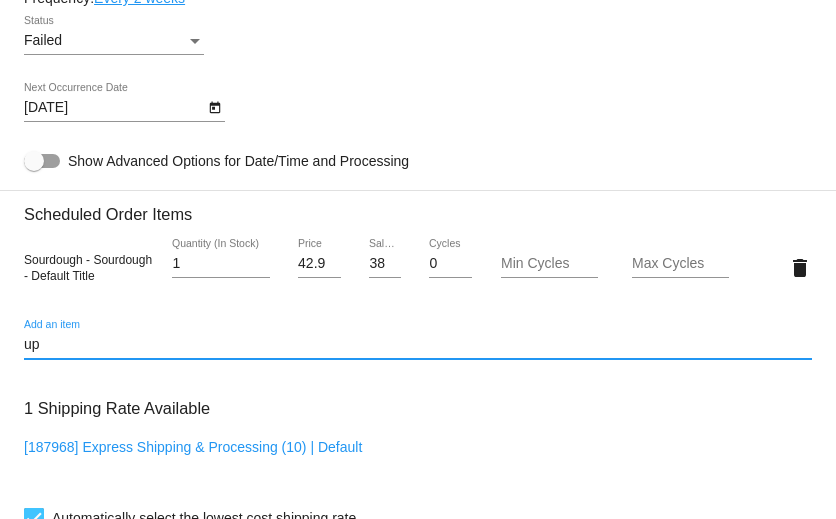 type on "u" 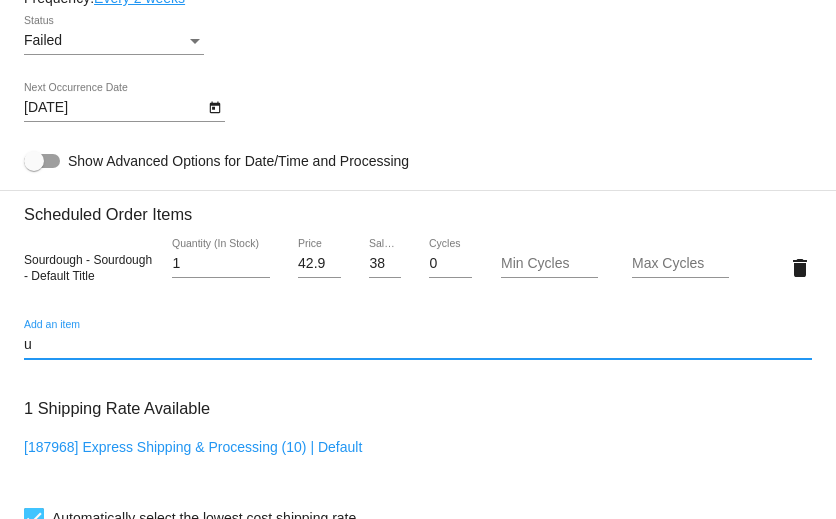 type 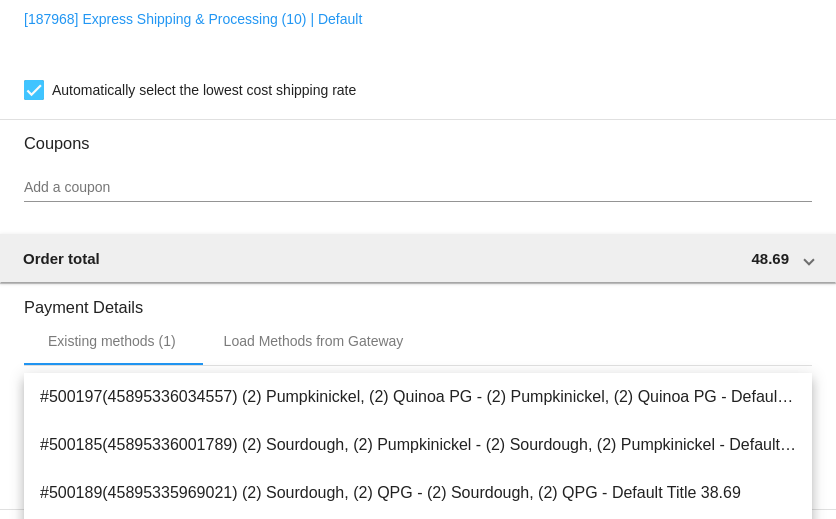 scroll, scrollTop: 1747, scrollLeft: 0, axis: vertical 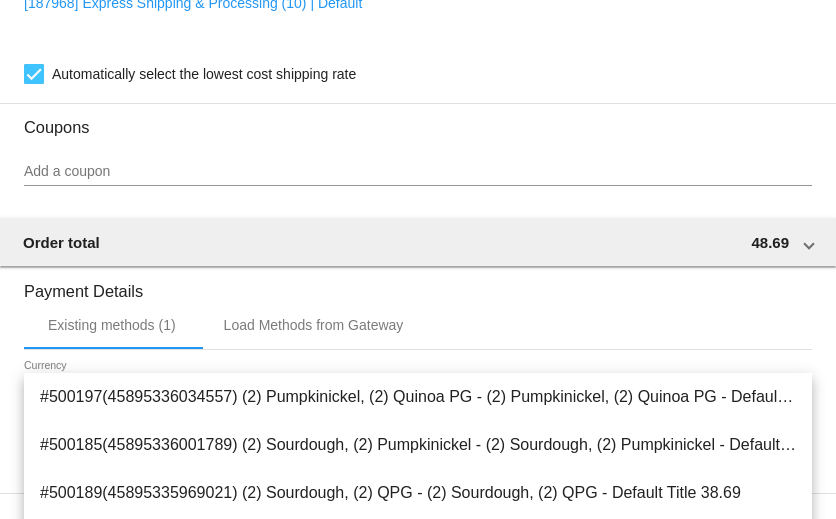 click on "Add a coupon" at bounding box center (418, 172) 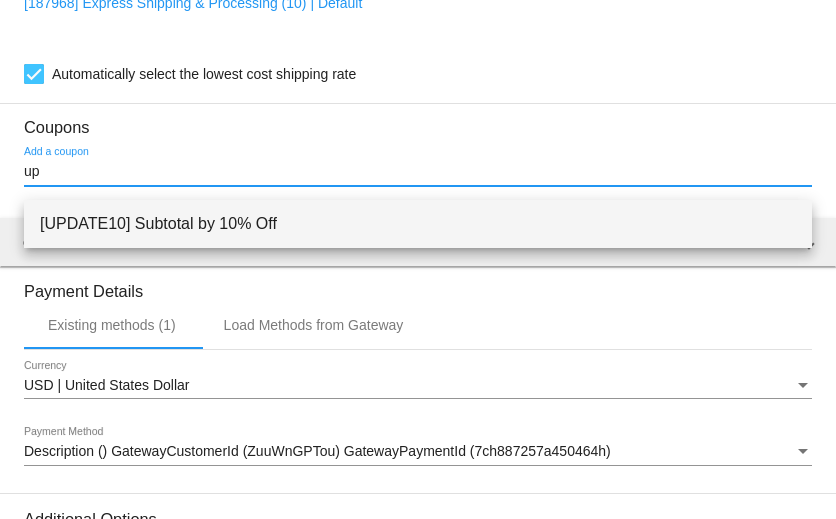 type on "up" 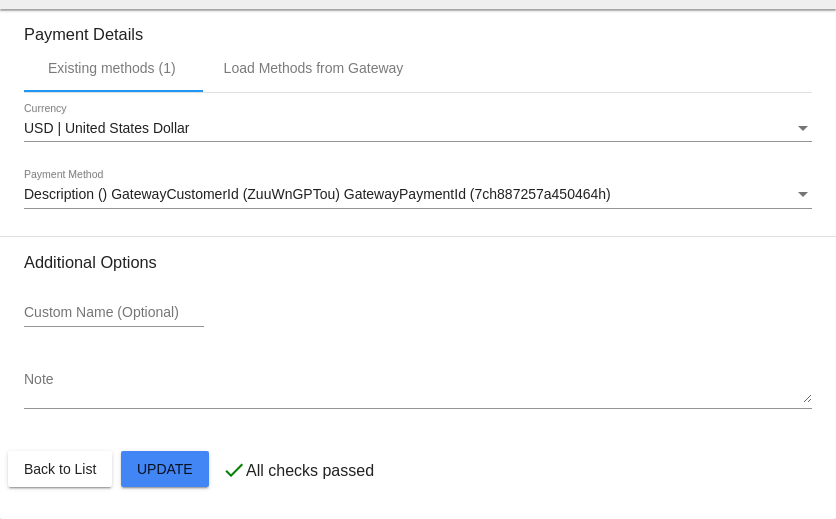 scroll, scrollTop: 2091, scrollLeft: 0, axis: vertical 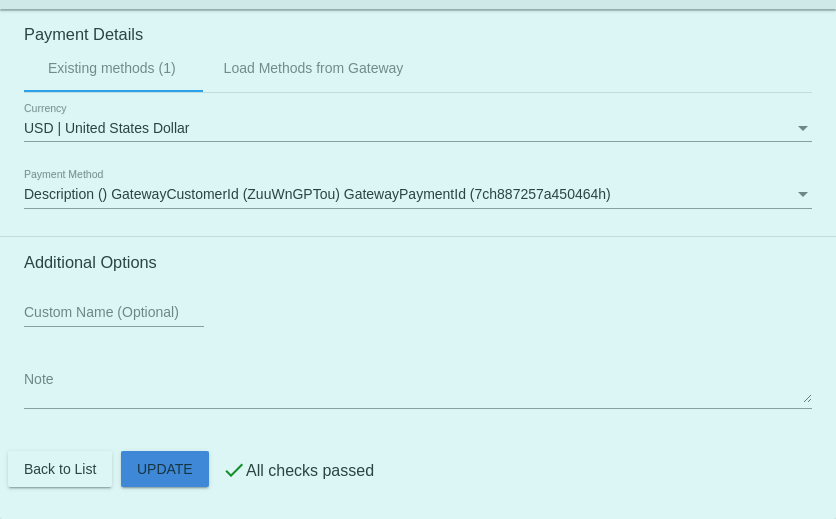 click on "Customer
6184788: Renee Green
greenliving34@gmail.com
Customer Shipping
Enter Shipping Address Select A Saved Address (0)
Renee
Shipping First Name
Green
Shipping Last Name
US | USA
Shipping Country
760 Plum Ave
Shipping Street 1
Shipping Street 2
Windom
Shipping City
MN | Minnesota
Shipping State
56101-1693
Shipping Postcode
Scheduled Order Details
Frequency:
Every 2 weeks
Failed
Status
1" 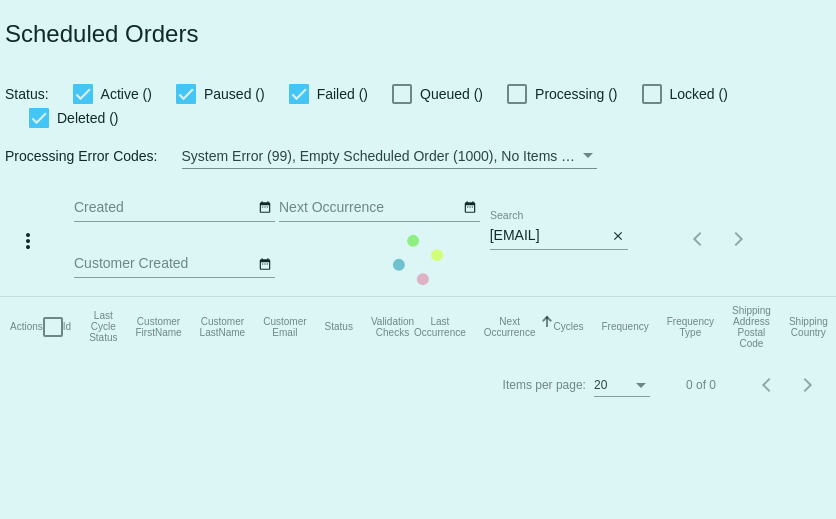 scroll, scrollTop: 0, scrollLeft: 0, axis: both 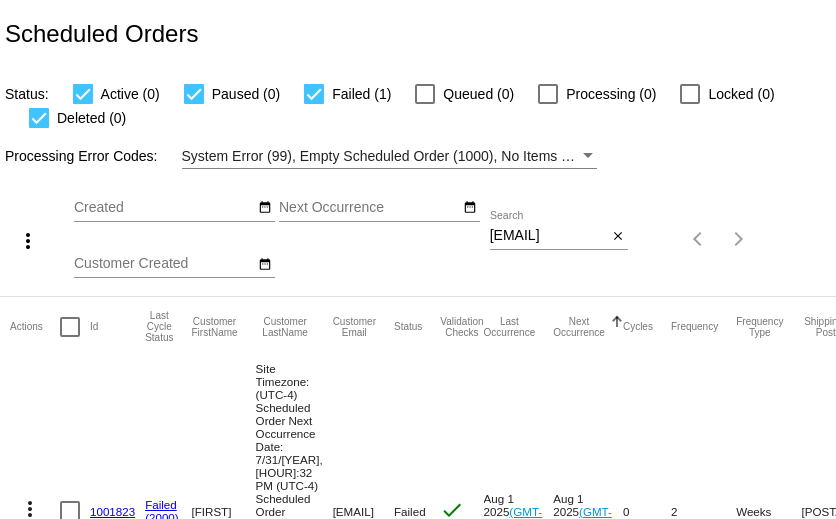 click on "[EMAIL]" at bounding box center [548, 236] 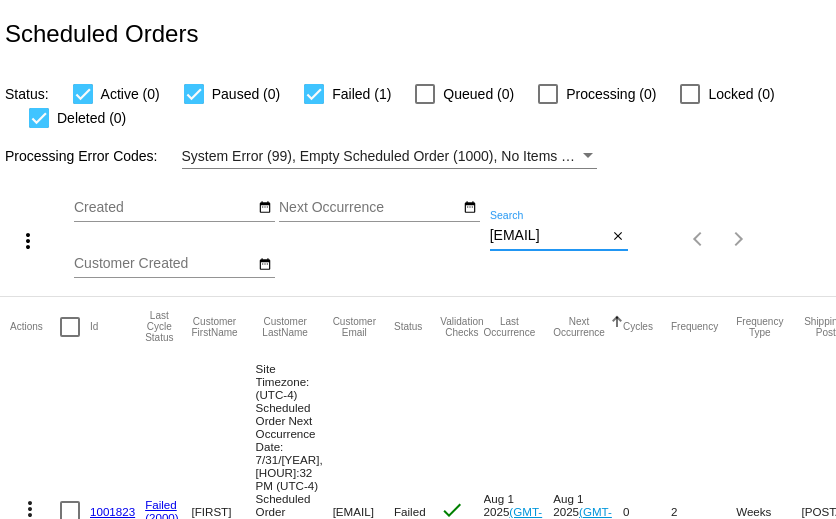 click on "[EMAIL]" at bounding box center [548, 236] 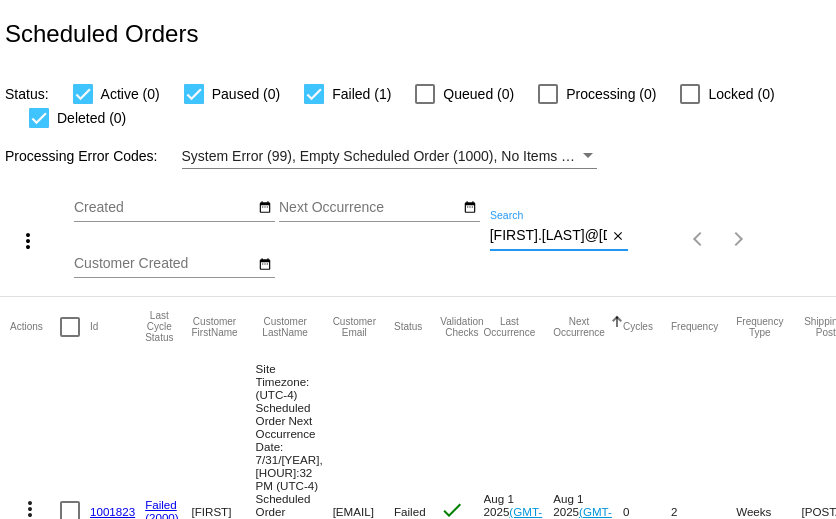 scroll, scrollTop: 0, scrollLeft: 25, axis: horizontal 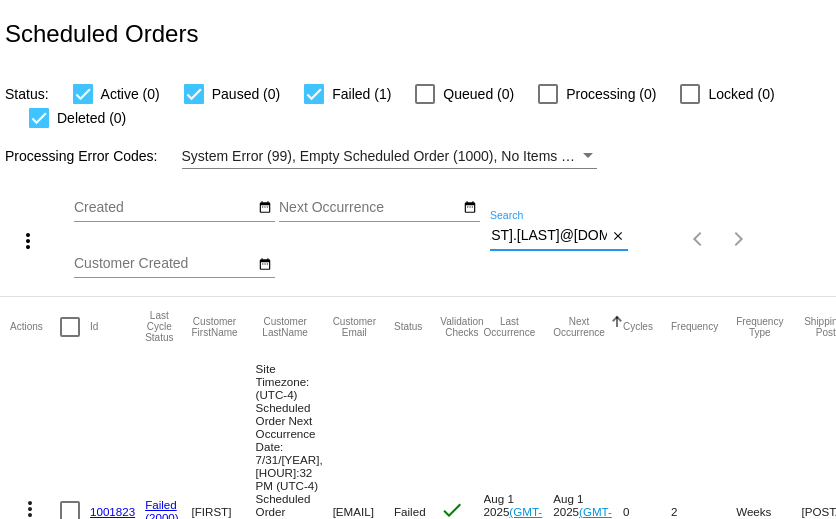 type on "[FIRST].[LAST]@[DOMAIN]" 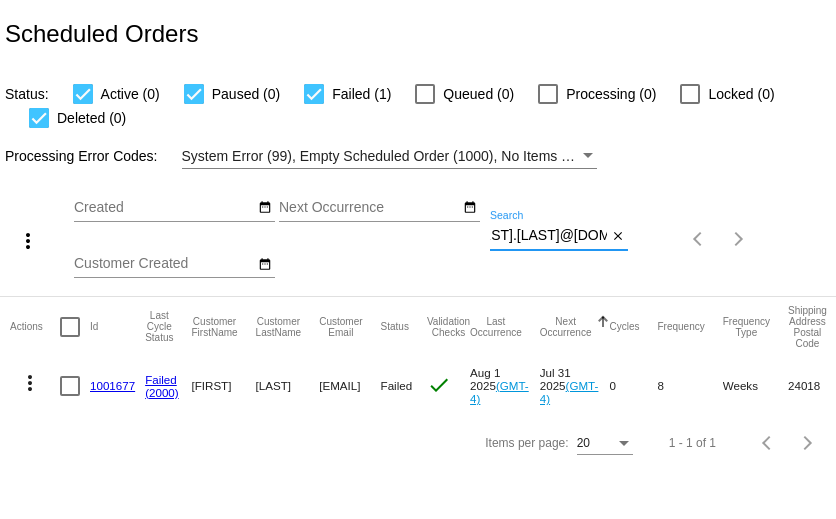 click on "1001677" 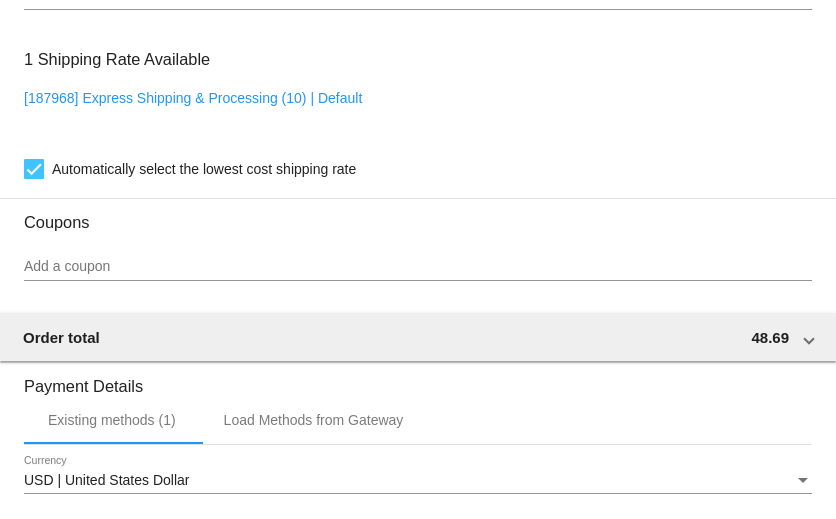scroll, scrollTop: 1656, scrollLeft: 0, axis: vertical 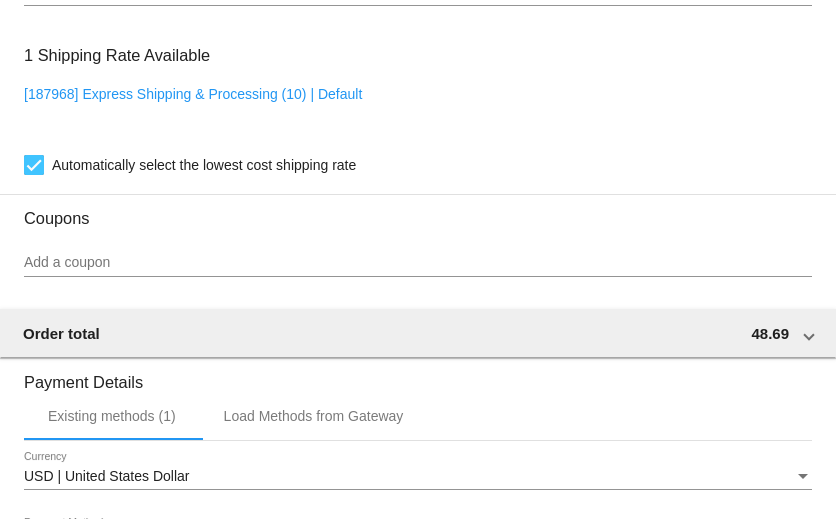 click on "Add a coupon" at bounding box center [418, 263] 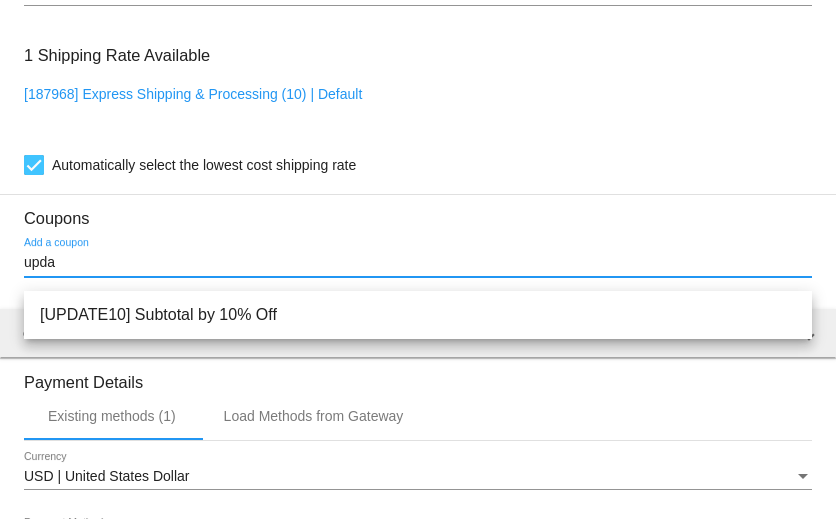 type on "upda" 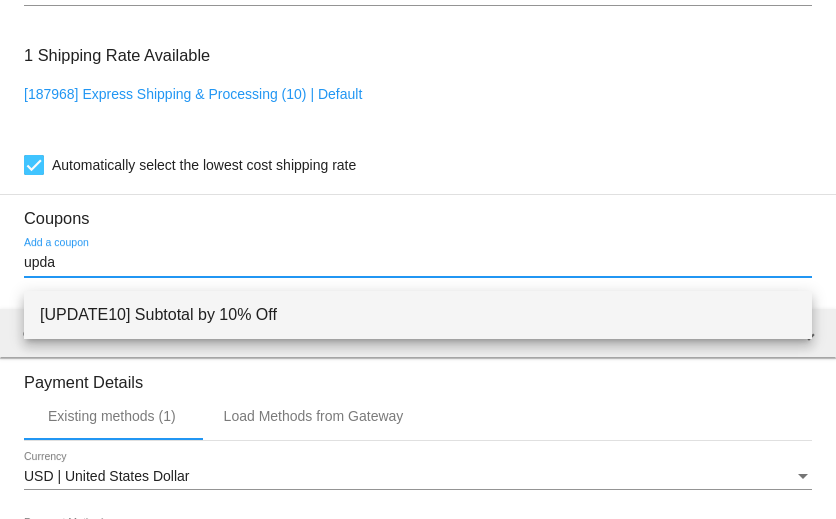 click on "[UPDATE10] Subtotal by 10% Off" at bounding box center (418, 315) 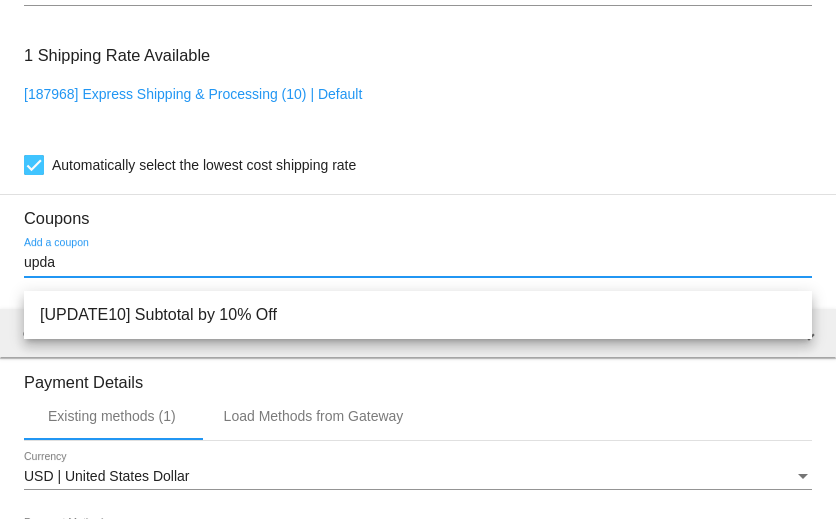 type 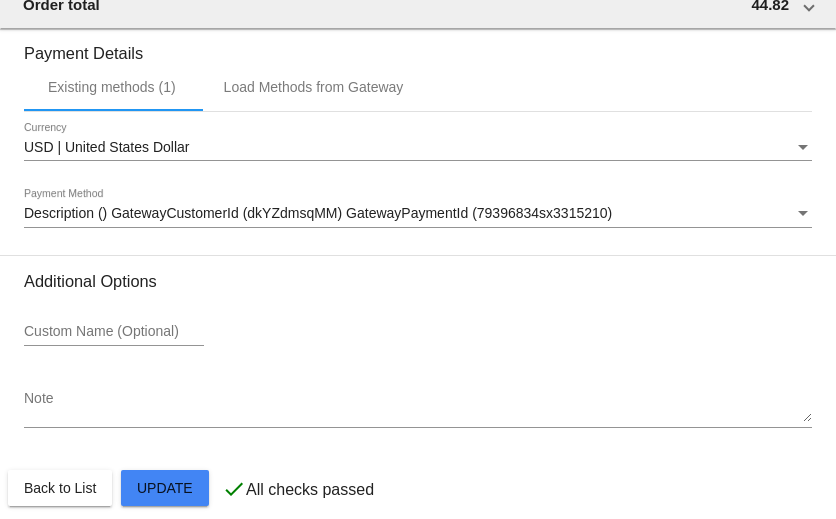 scroll, scrollTop: 2091, scrollLeft: 0, axis: vertical 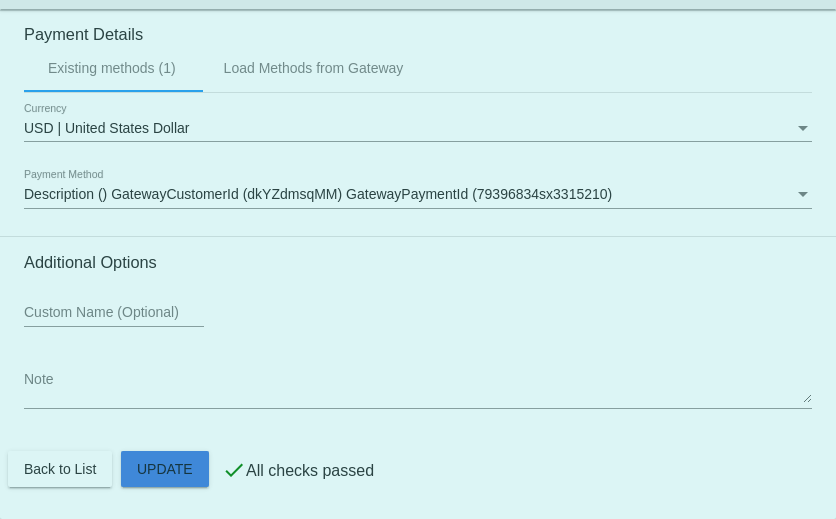 click on "Customer
6174650: Judith Zeleznik
judy.zeleznik@cox.net
Customer Shipping
Enter Shipping Address Select A Saved Address (0)
Judith
Shipping First Name
Zeleznik
Shipping Last Name
US | USA
Shipping Country
5398 Luwana Dr.
Shipping Street 1
Shipping Street 2
Roanoke
Shipping City
VA | Virginia
Shipping State
24018
Shipping Postcode
Scheduled Order Details
Frequency:
Every 8 weeks
Failed
Status
1 0" 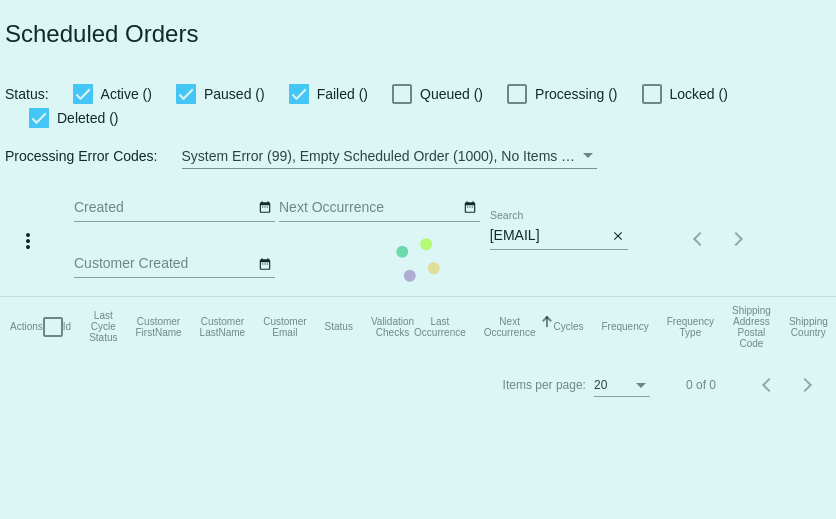 scroll, scrollTop: 0, scrollLeft: 0, axis: both 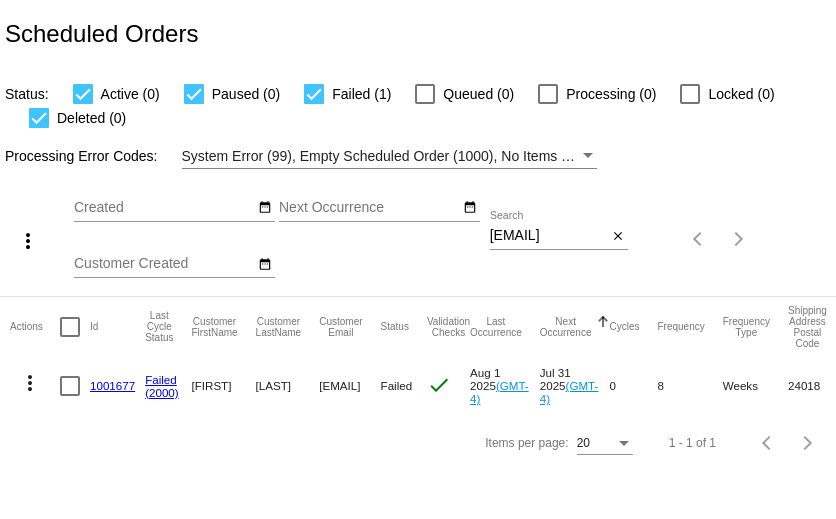 click on "[EMAIL]" at bounding box center [548, 236] 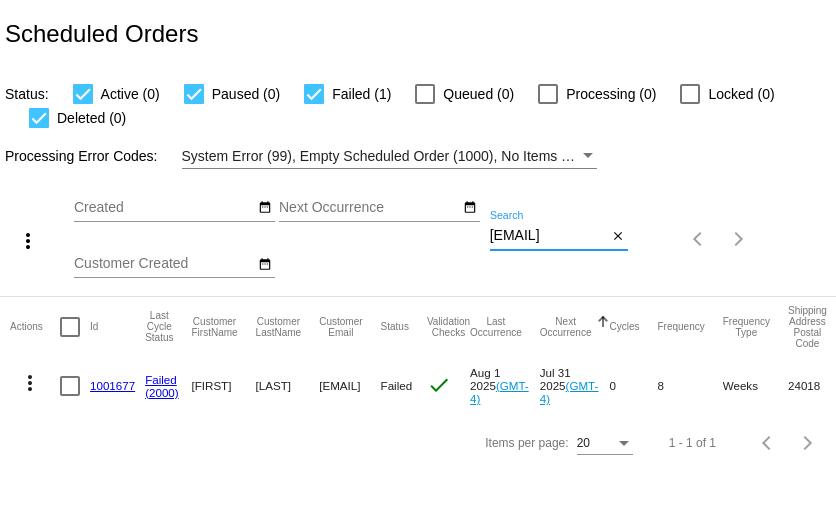 click on "[EMAIL]" at bounding box center [548, 236] 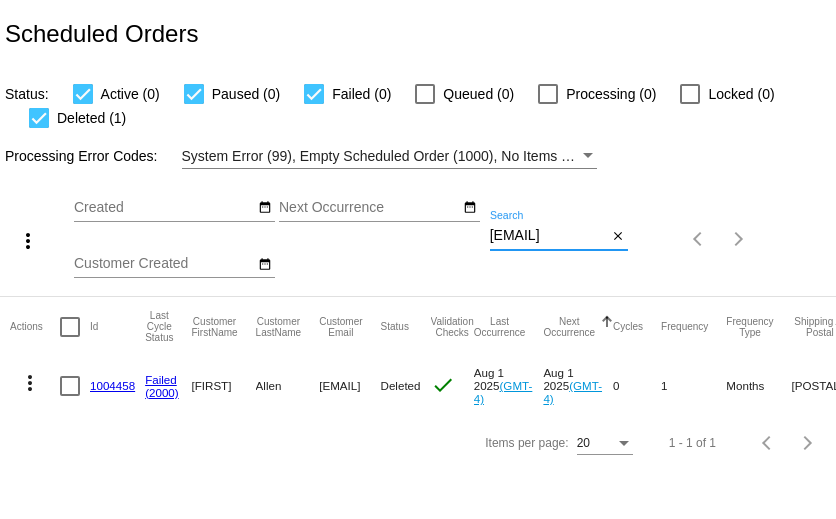 type on "[EMAIL]" 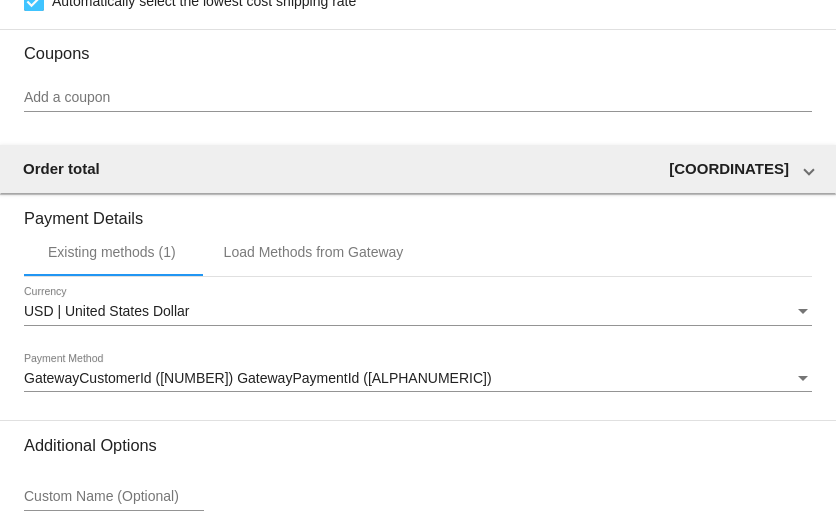 scroll, scrollTop: 1828, scrollLeft: 0, axis: vertical 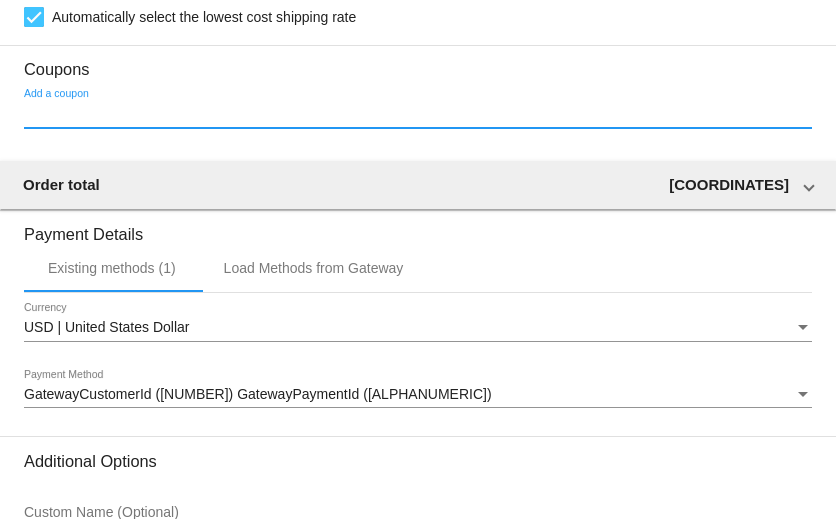 click on "Add a coupon" at bounding box center (418, 114) 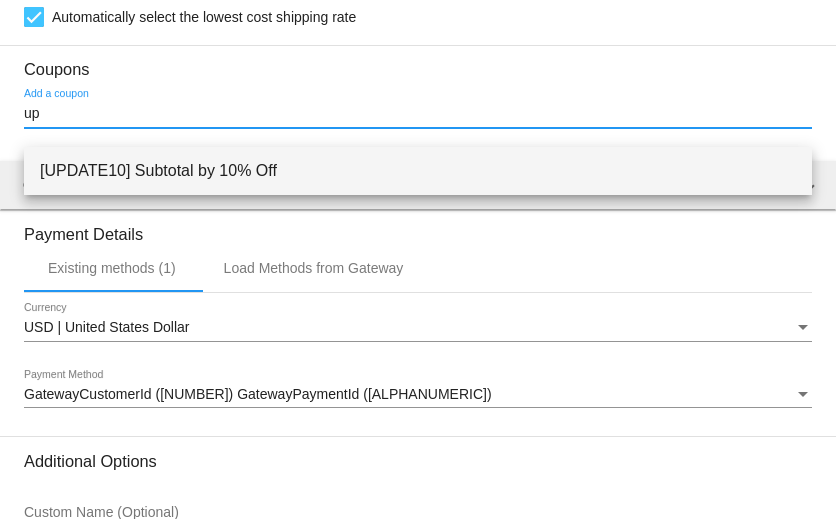 type on "up" 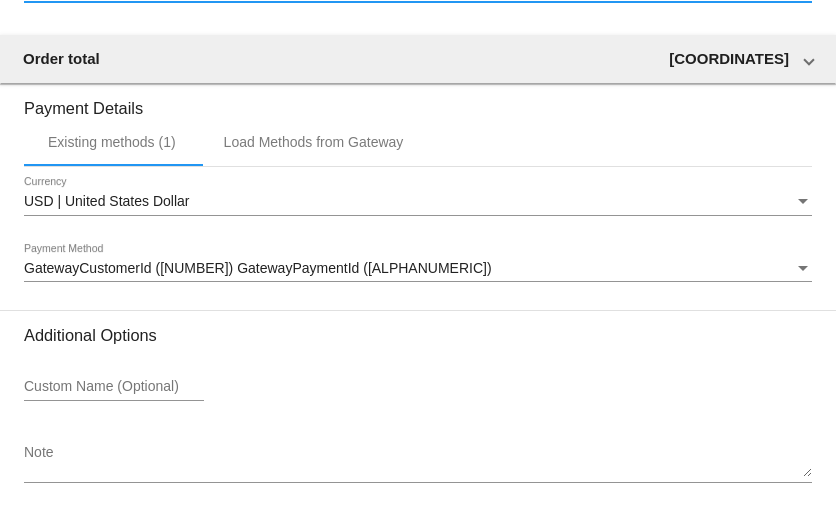 scroll, scrollTop: 2119, scrollLeft: 0, axis: vertical 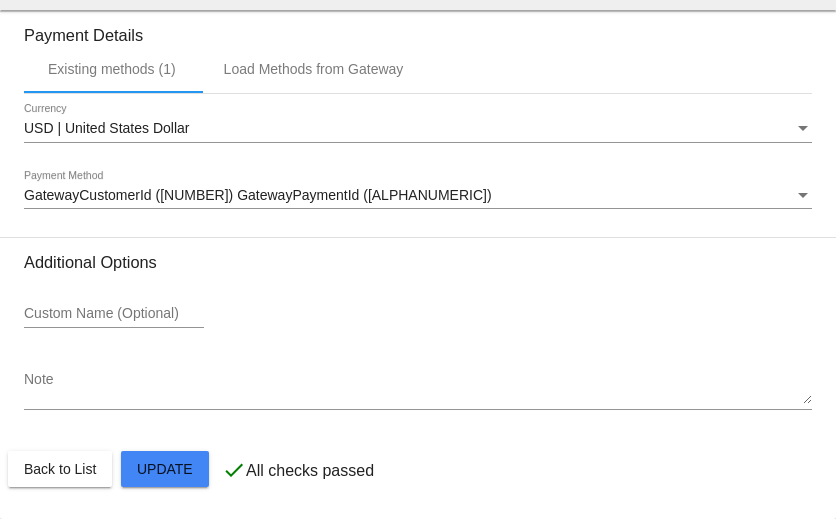 click on "Customer
6980780: Erica Allen
funzone2102@gmail.com
Customer Shipping
Enter Shipping Address Select A Saved Address (0)
Erica
Shipping First Name
Allen
Shipping Last Name
US | USA
Shipping Country
935 Goldenrod Ave
Shipping Street 1
Shipping Street 2
Corona Del Mar
Shipping City
CA | California
Shipping State
92625-1504
Shipping Postcode
Scheduled Order Details
Frequency:
Every 1 months
Status
Status 1" 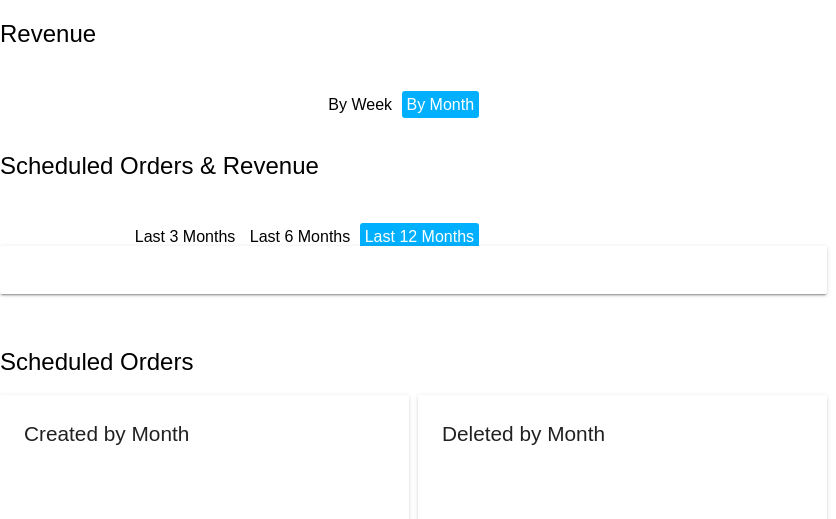 scroll, scrollTop: 0, scrollLeft: 0, axis: both 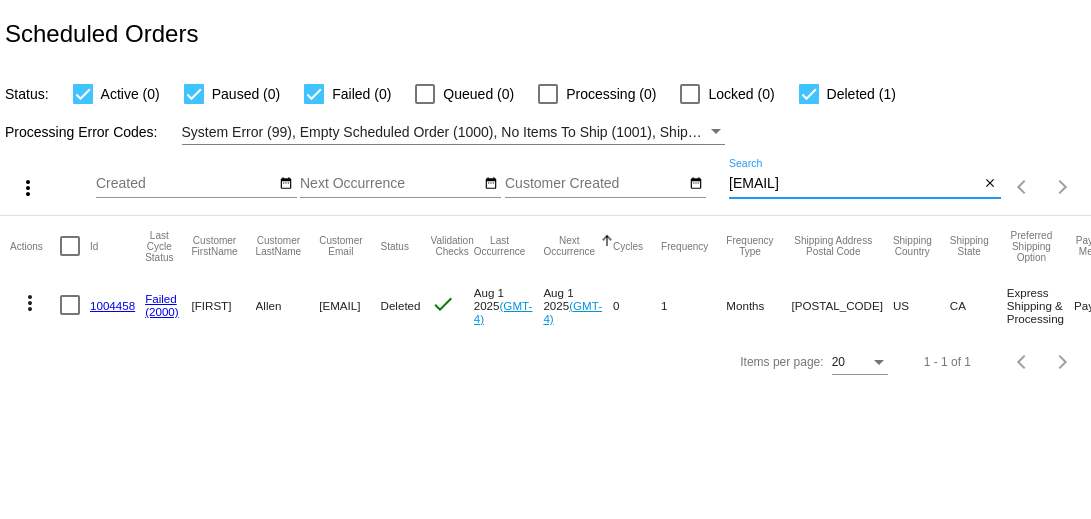 click on "[EMAIL]" at bounding box center (854, 184) 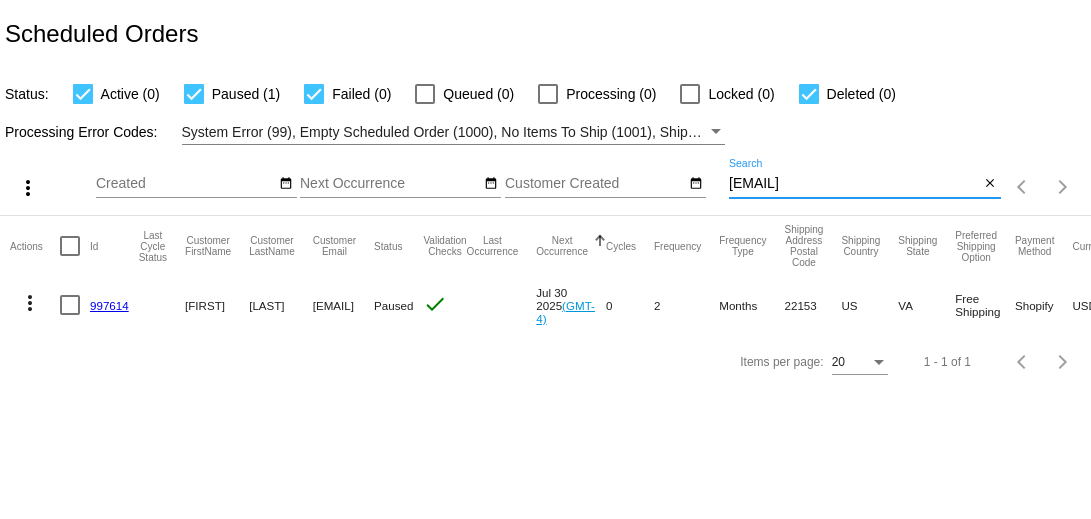 type on "Kbroc1@yahoo.com" 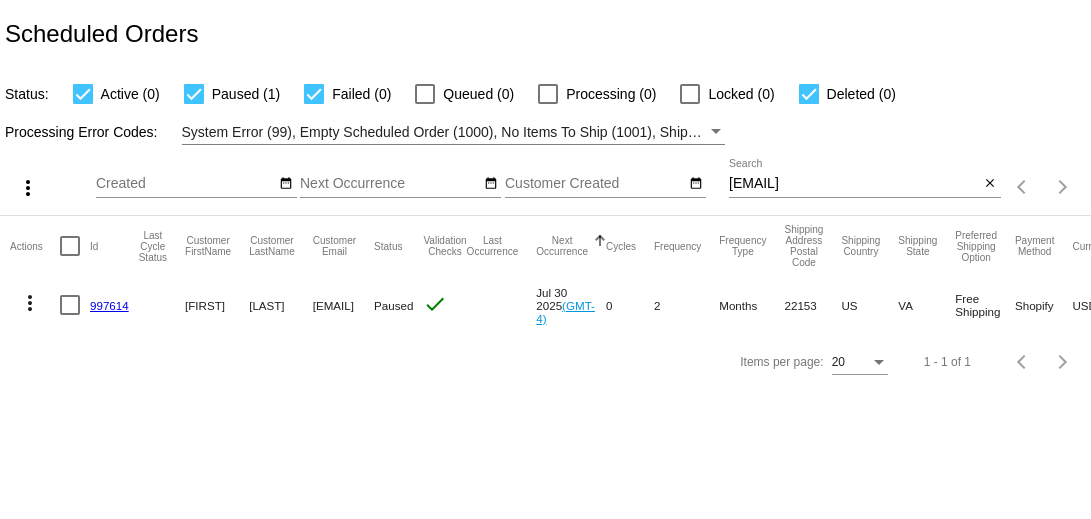 click on "997614" 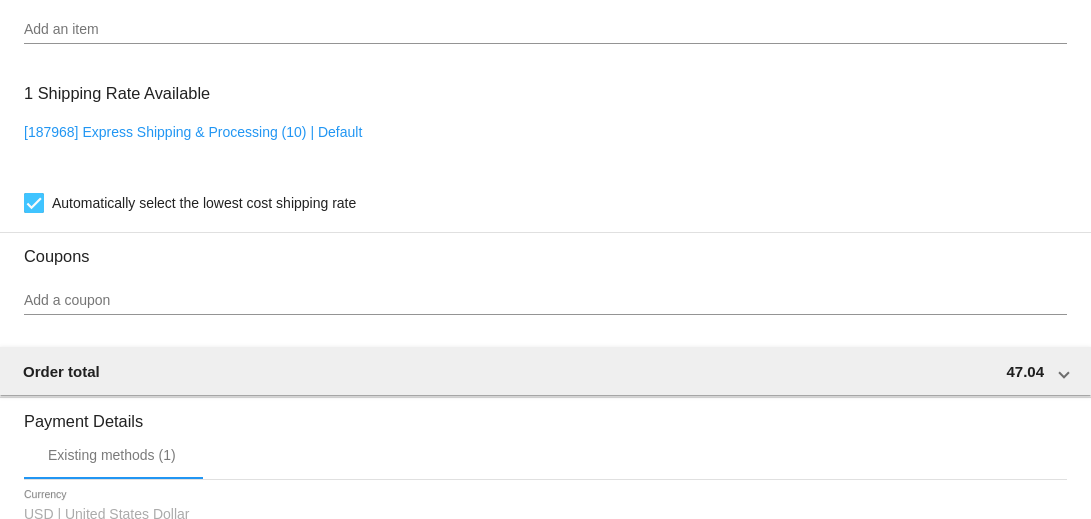 scroll, scrollTop: 1362, scrollLeft: 0, axis: vertical 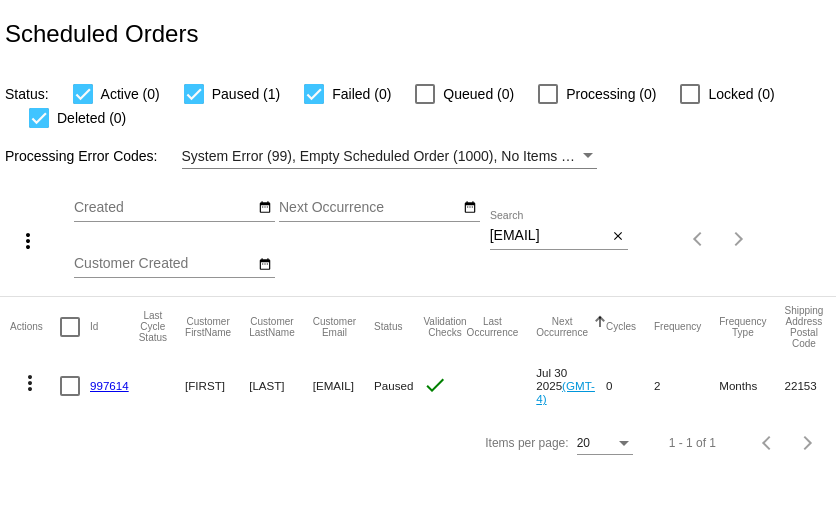 click on "Kbroc1@yahoo.com" at bounding box center (548, 236) 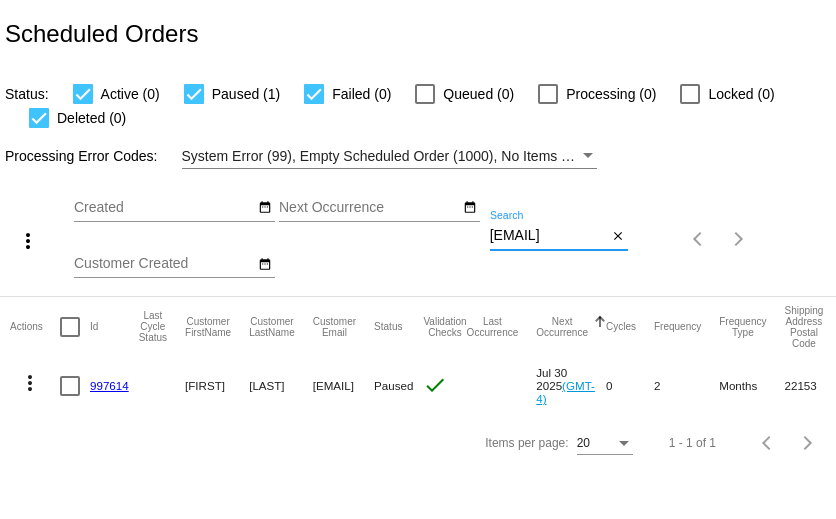 click on "Kbroc1@yahoo.com" at bounding box center [548, 236] 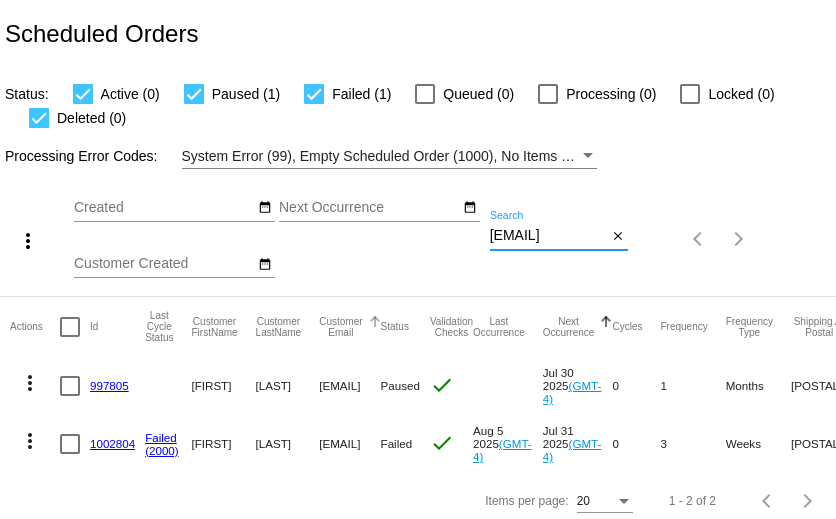 scroll, scrollTop: 11, scrollLeft: 0, axis: vertical 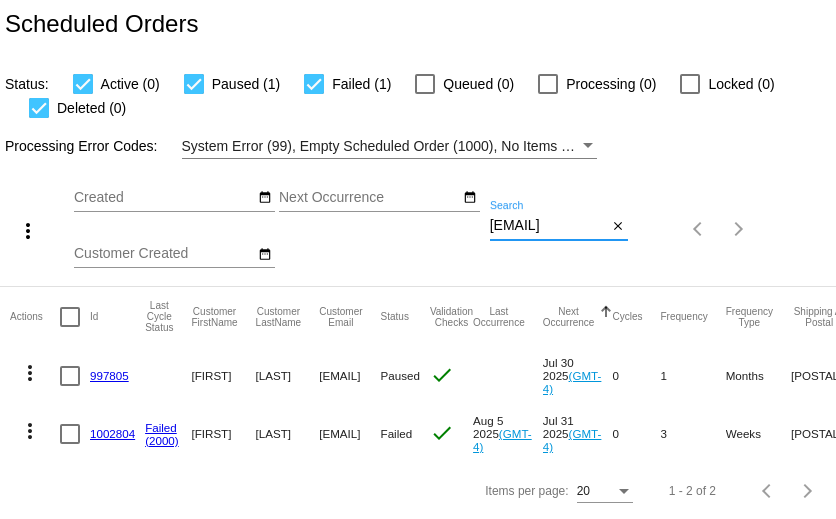 type on "[EMAIL]" 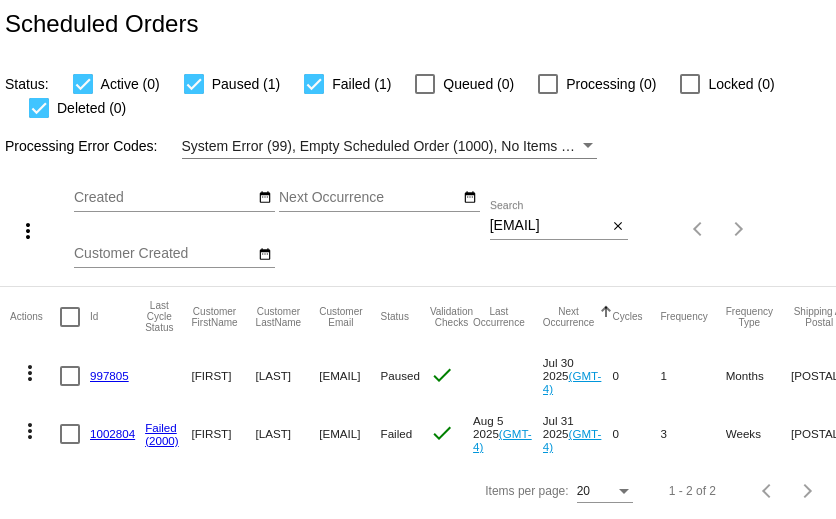 scroll, scrollTop: 0, scrollLeft: 0, axis: both 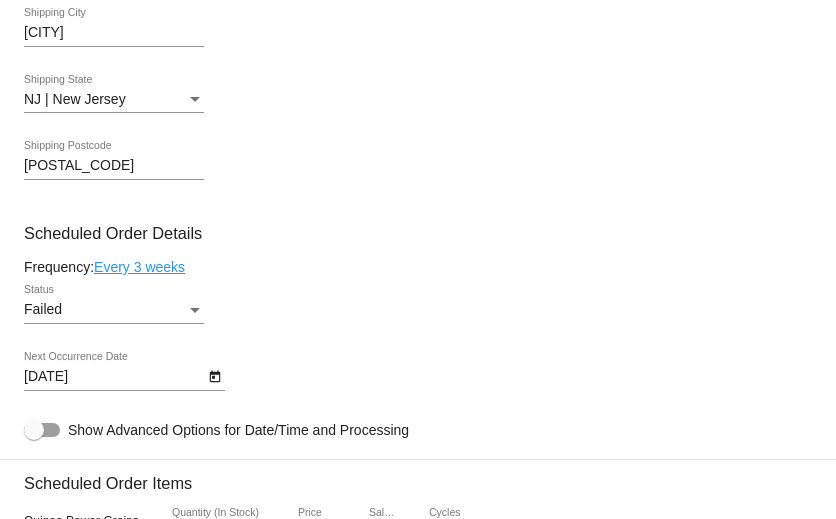 click on "Failed" at bounding box center (105, 310) 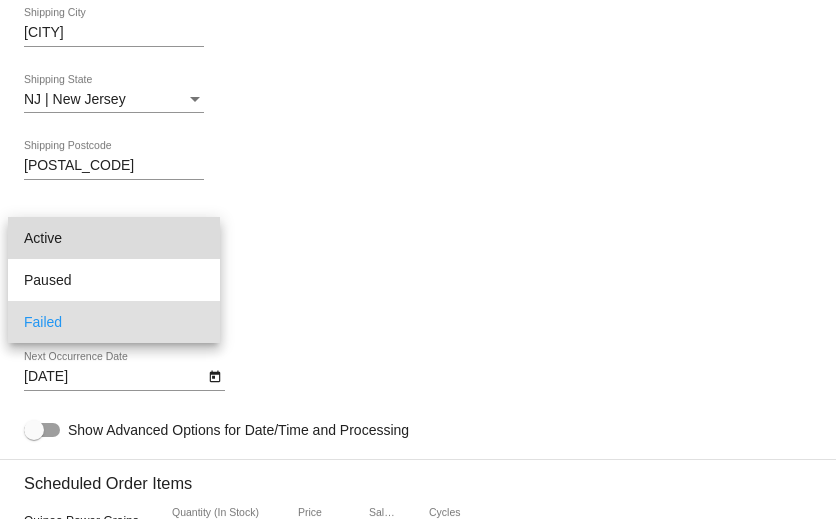 click on "Active" at bounding box center [114, 238] 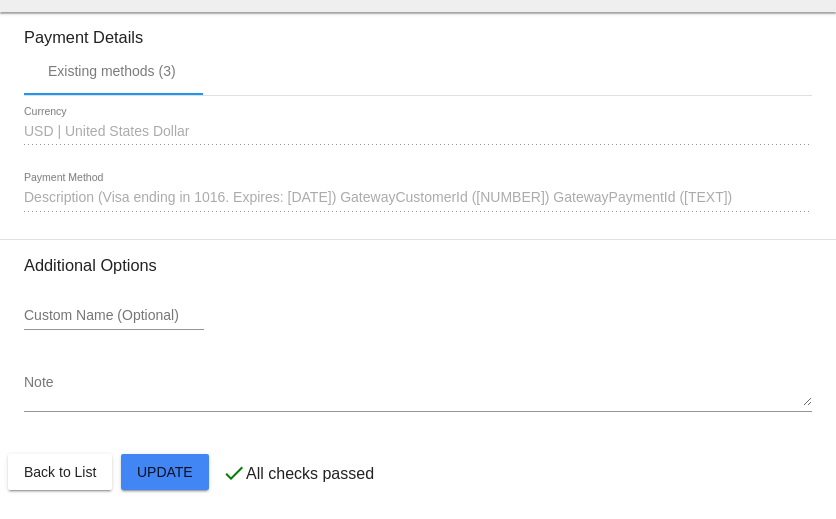 scroll, scrollTop: 2037, scrollLeft: 0, axis: vertical 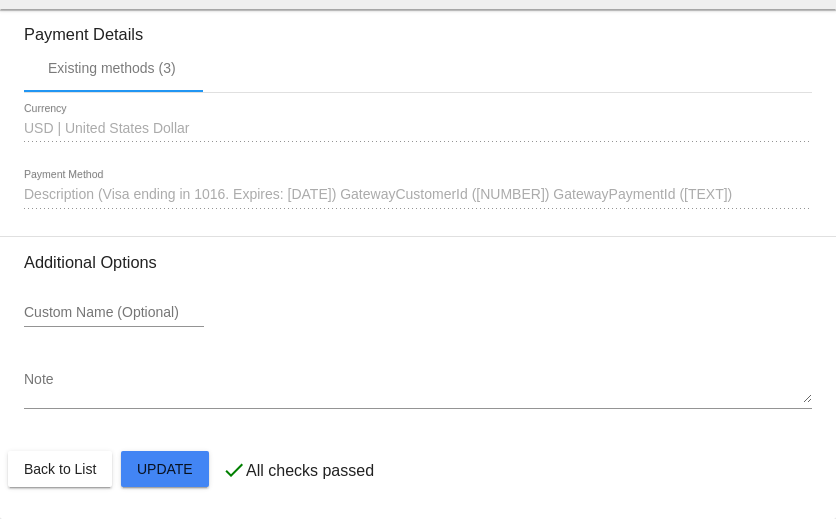 click on "Customer
6177773: Jen De Simone
desimone.jen@gmail.com
Customer Shipping
Enter Shipping Address Select A Saved Address (0)
Jen
Shipping First Name
De Simone
Shipping Last Name
US | USA
Shipping Country
56 Glenwood Rd
Shipping Street 1
Shipping Street 2
Colts Neck
Shipping City
NJ | New Jersey
Shipping State
07722-1015
Shipping Postcode
Scheduled Order Details
Frequency:
Every 3 weeks
Active
Status" 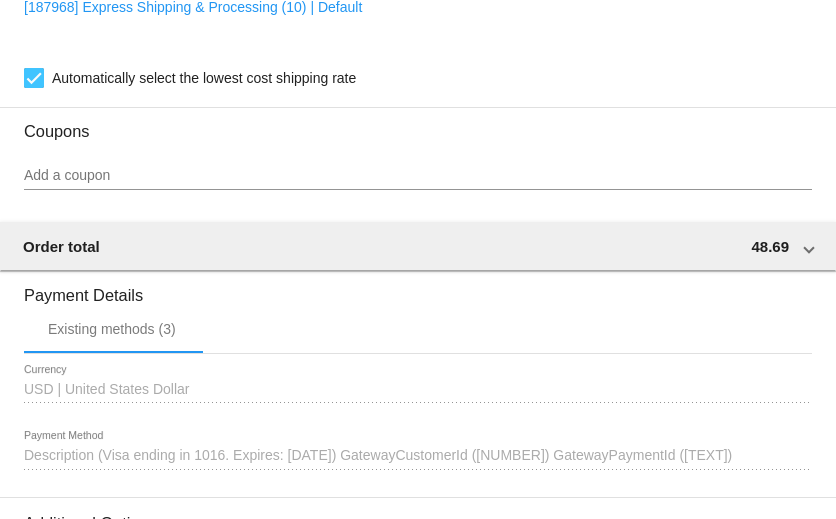 scroll, scrollTop: 1738, scrollLeft: 0, axis: vertical 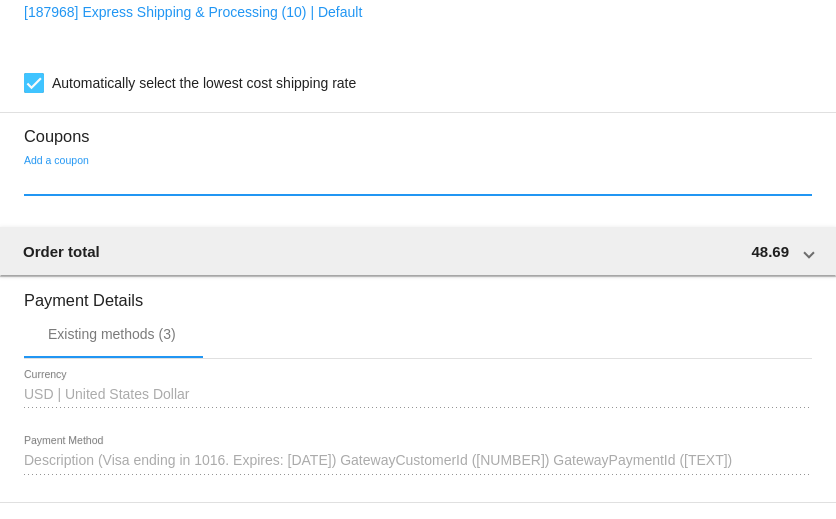 click on "Add a coupon" at bounding box center (418, 181) 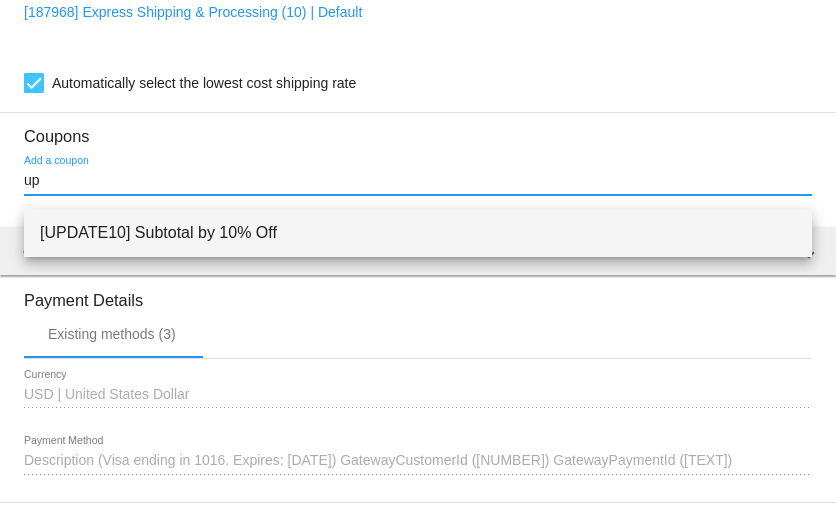 type on "up" 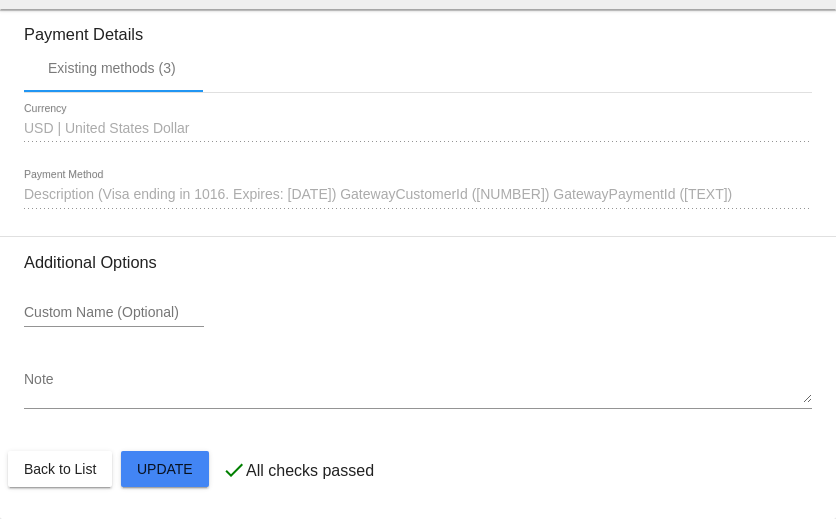 scroll, scrollTop: 2107, scrollLeft: 0, axis: vertical 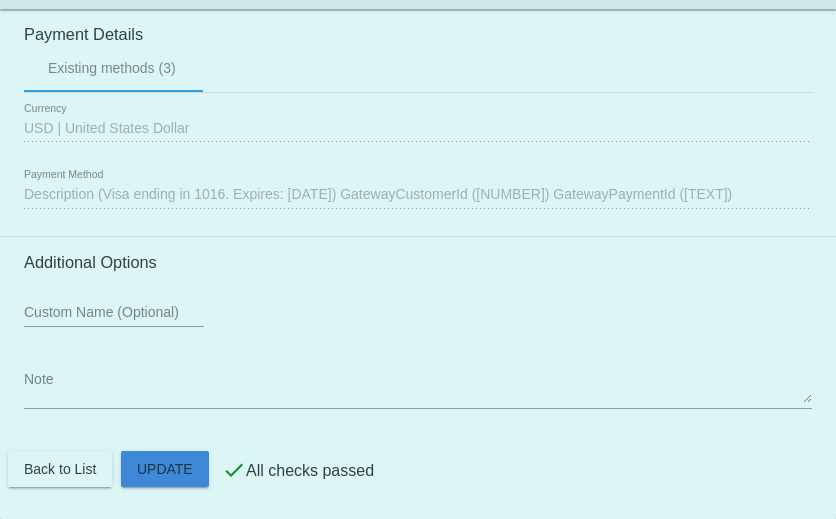 click on "Customer
6177773: Jen De Simone
desimone.jen@gmail.com
Customer Shipping
Enter Shipping Address Select A Saved Address (0)
Jen
Shipping First Name
De Simone
Shipping Last Name
US | USA
Shipping Country
56 Glenwood Rd
Shipping Street 1
Shipping Street 2
Colts Neck
Shipping City
NJ | New Jersey
Shipping State
07722-1015
Shipping Postcode
Scheduled Order Details
Frequency:
Every 3 weeks
Active
Status" 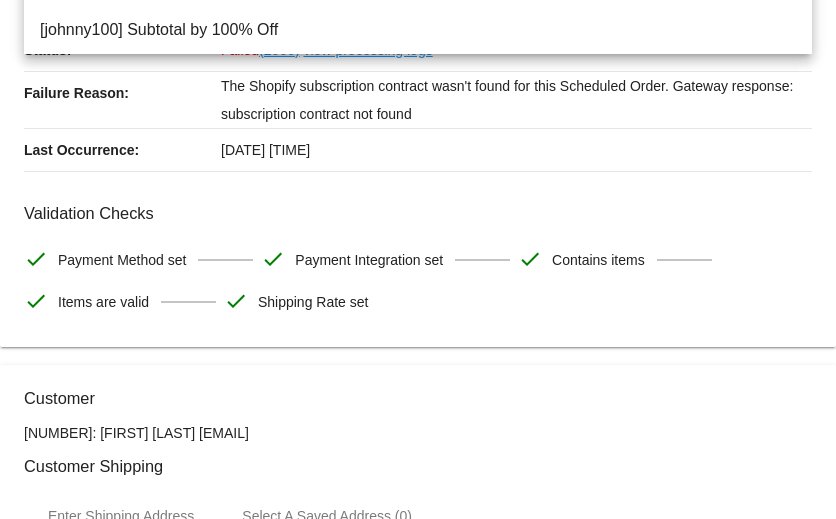 scroll, scrollTop: 159, scrollLeft: 0, axis: vertical 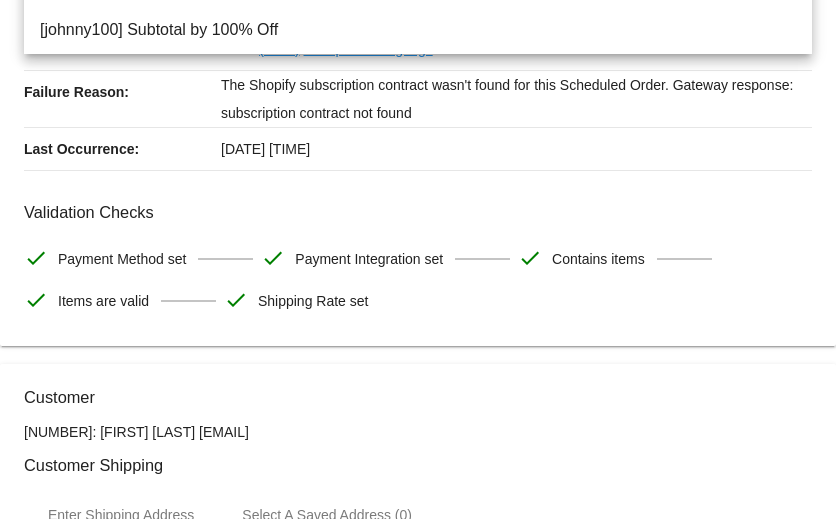 drag, startPoint x: 185, startPoint y: 440, endPoint x: 349, endPoint y: 438, distance: 164.01219 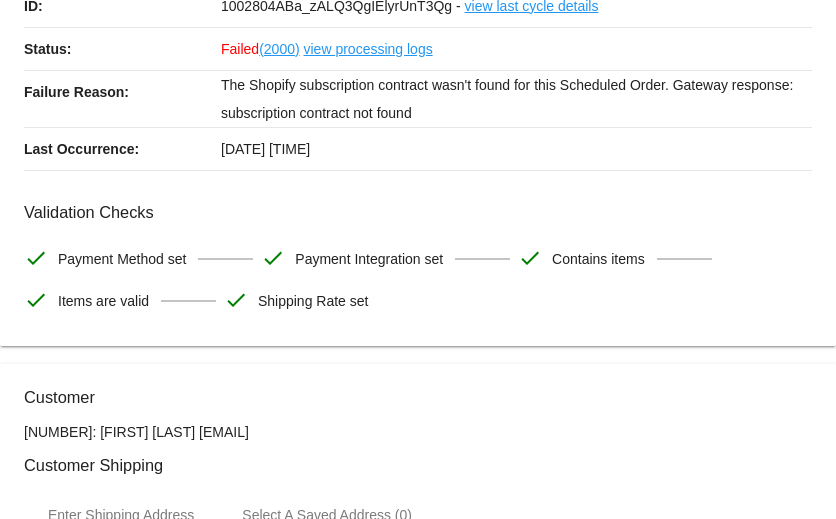 copy on "desimone.jen@gmail.com" 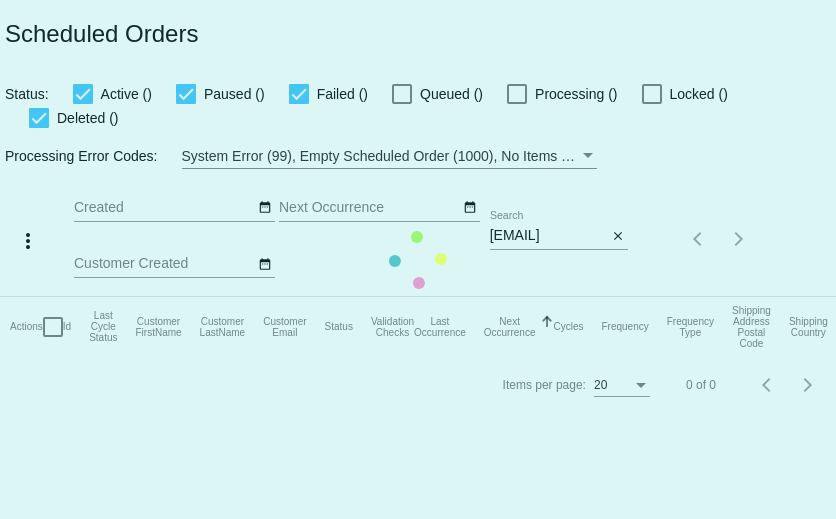 scroll, scrollTop: 0, scrollLeft: 0, axis: both 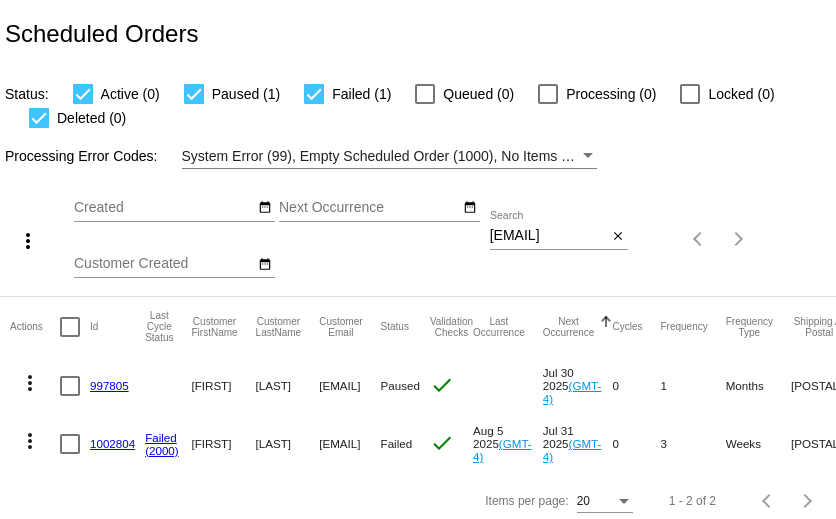 click on "997805" 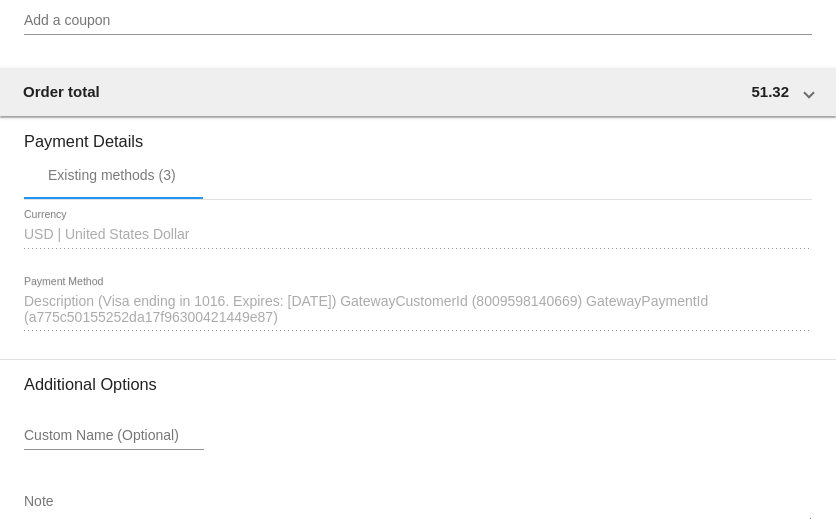 scroll, scrollTop: 1631, scrollLeft: 0, axis: vertical 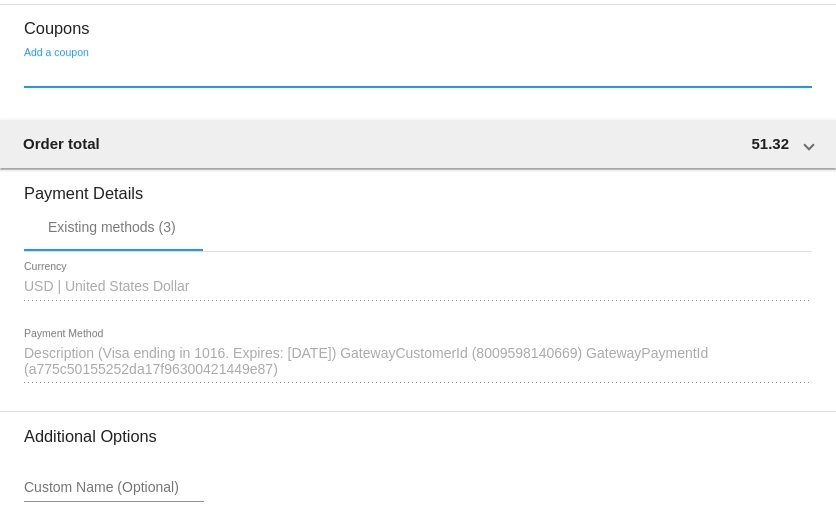 click on "Add a coupon" at bounding box center (418, 73) 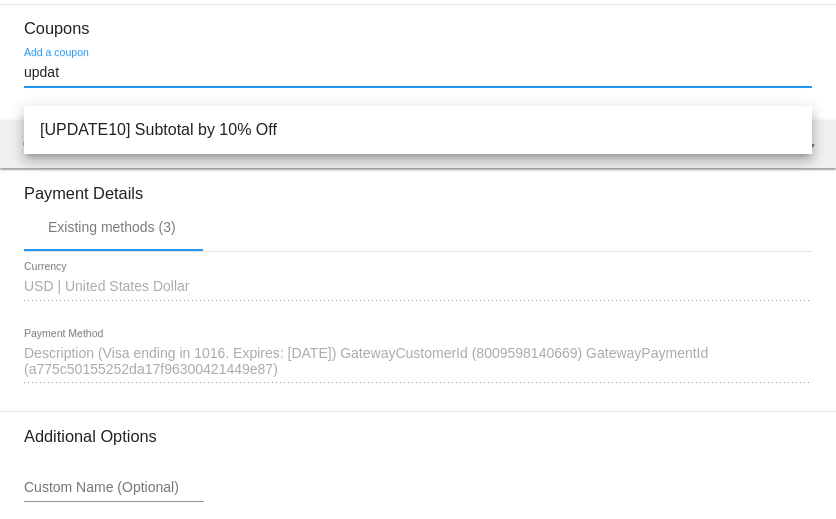 type on "updat" 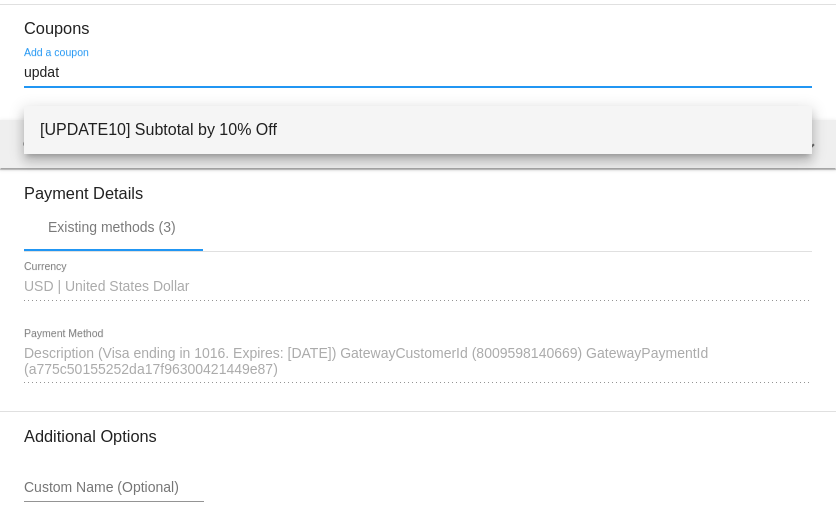 click on "[UPDATE10] Subtotal by 10% Off" at bounding box center [418, 130] 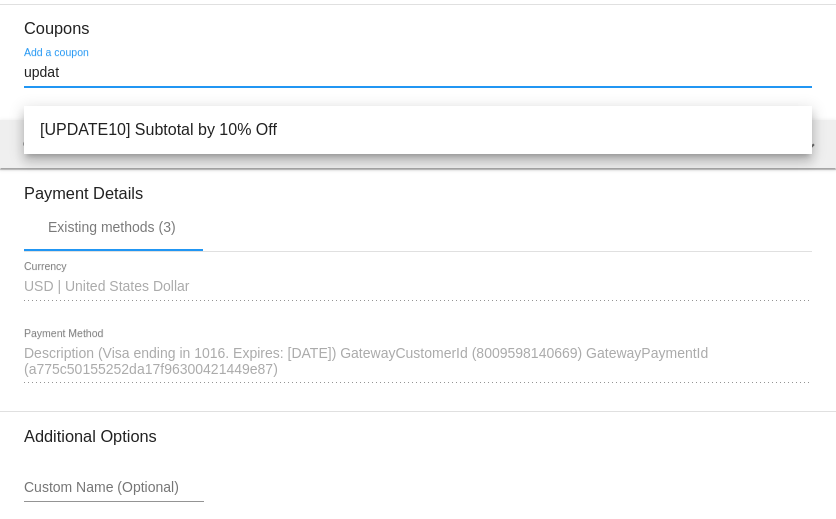 type 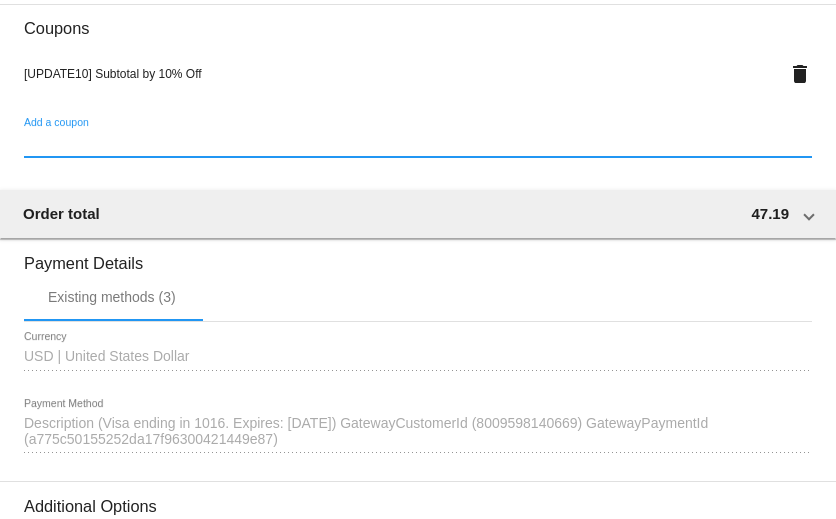 scroll, scrollTop: 1897, scrollLeft: 0, axis: vertical 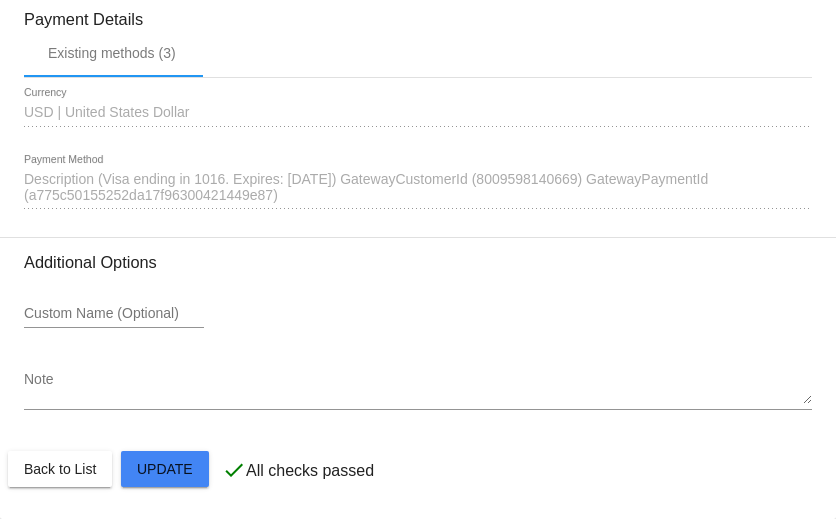 click on "6177773: [FIRST] [LAST]
[EMAIL]
Customer Shipping
Enter Shipping Address Select A Saved Address (0)
[FIRST]
Shipping First Name
[LAST]
Shipping Last Name
US | USA
Shipping Country
[NUMBER] [STREET]
Shipping Street 1
Shipping Street 2
[CITY]
Shipping City
NJ | New Jersey
Shipping State
[POSTAL_CODE]
Shipping Postcode
Scheduled Order Details
Frequency:
Every 1 months
Paused
Status 1 0" 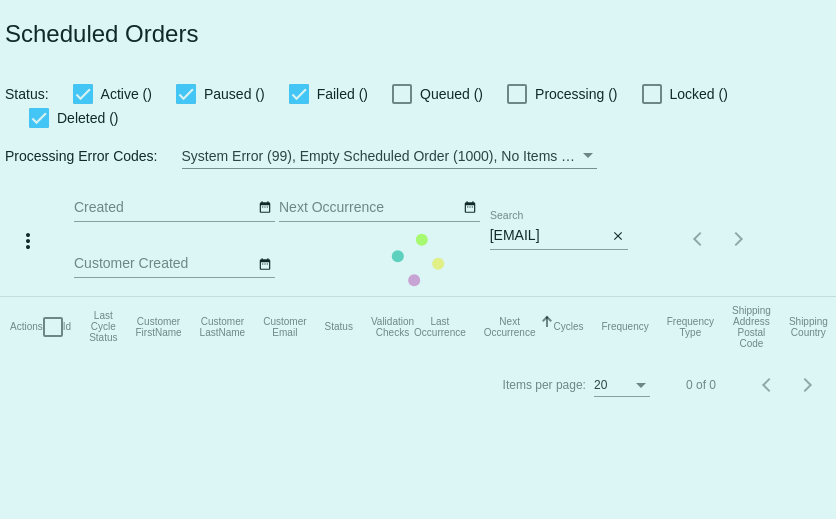 scroll, scrollTop: 0, scrollLeft: 0, axis: both 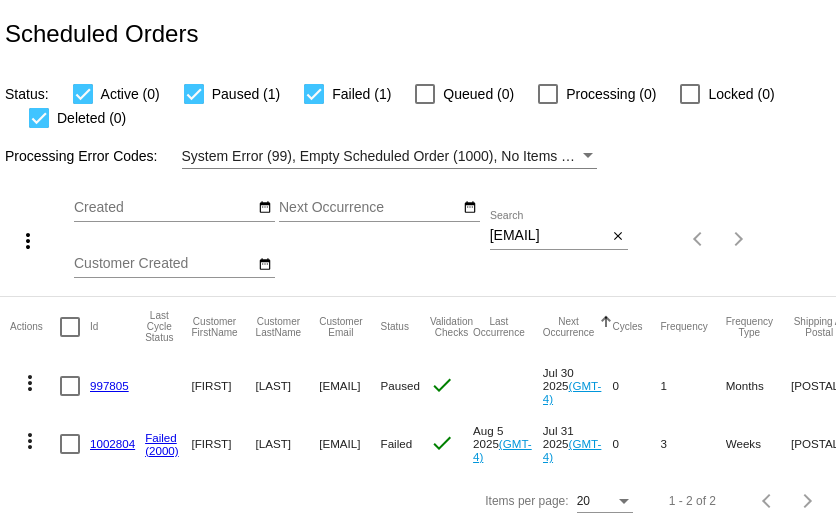 click on "[EMAIL]
Search" 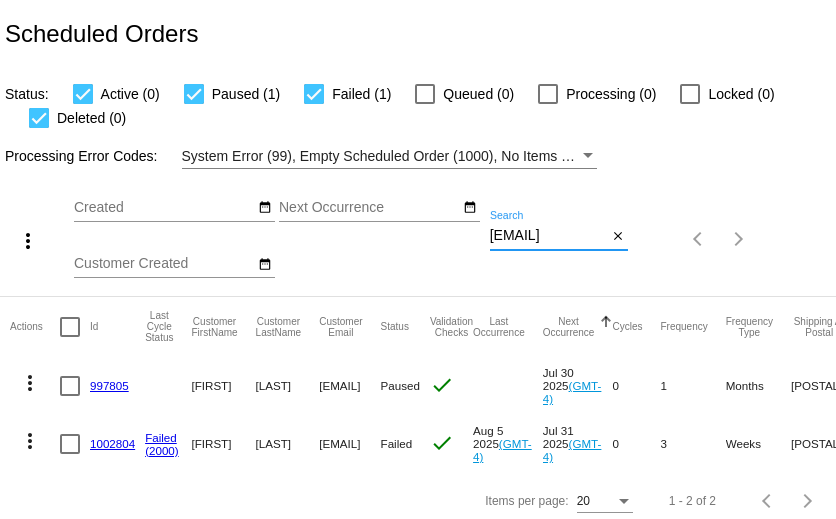 click on "desimone.jen@gmail.com
Search" 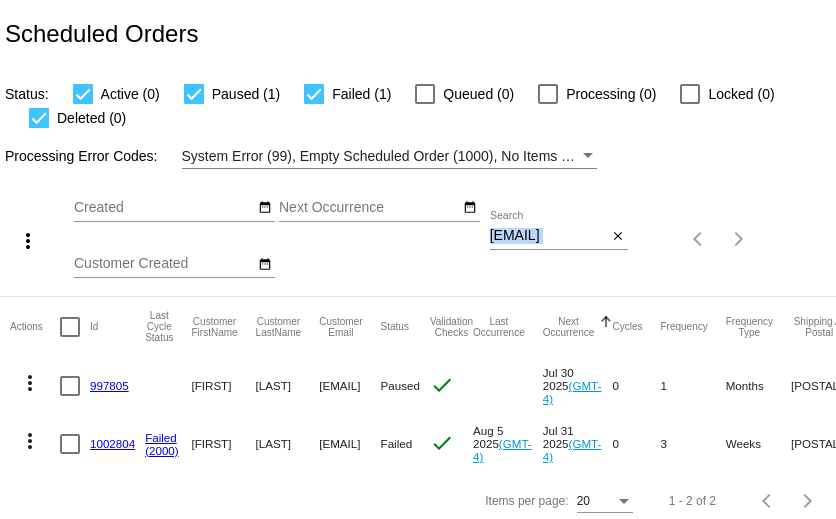 click on "desimone.jen@gmail.com
Search" 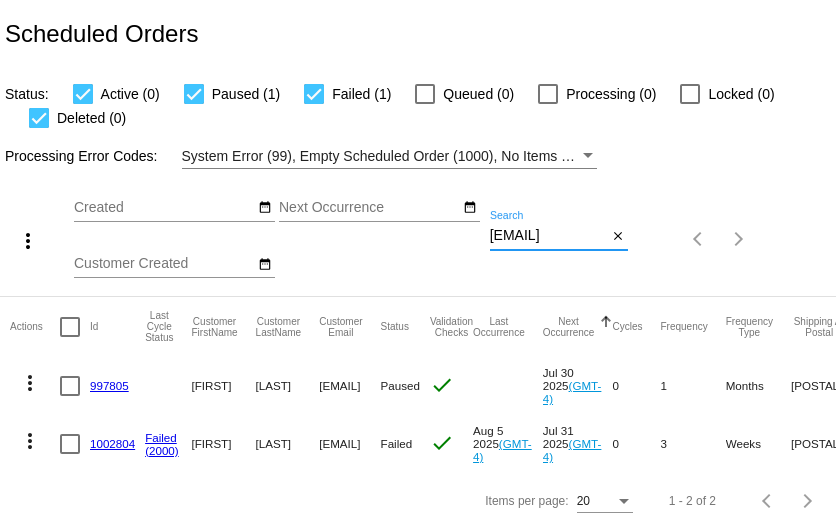 click on "desimone.jen@gmail.com" at bounding box center (548, 236) 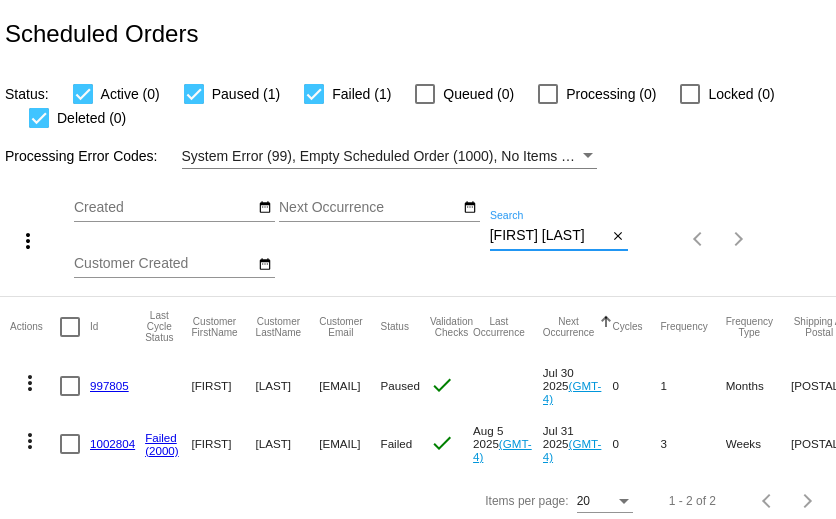 scroll, scrollTop: 0, scrollLeft: 0, axis: both 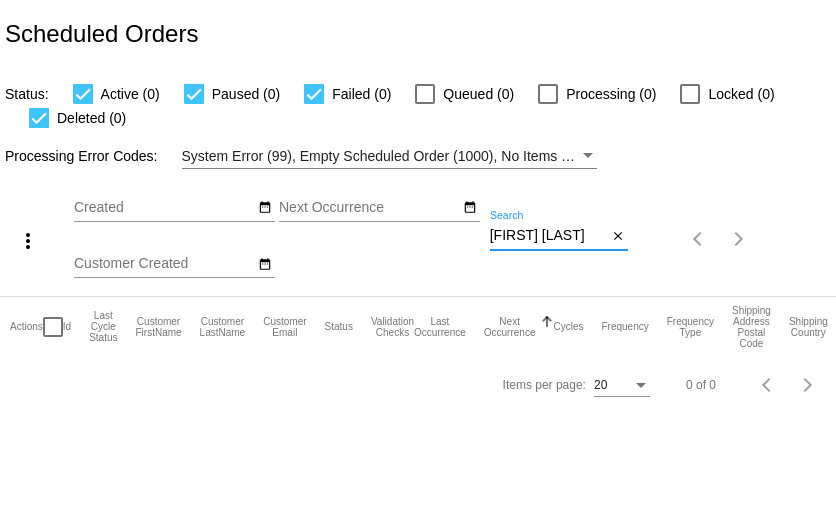 click on "Donna Ginsberg" at bounding box center [548, 236] 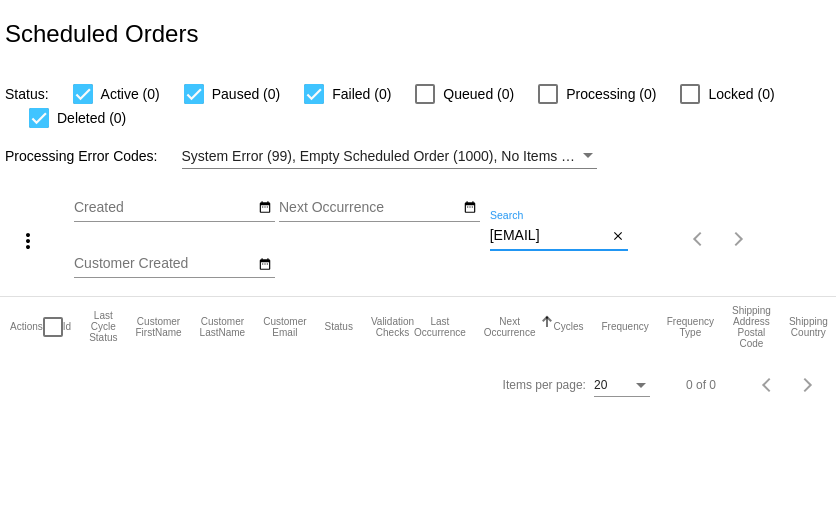 scroll, scrollTop: 0, scrollLeft: 28, axis: horizontal 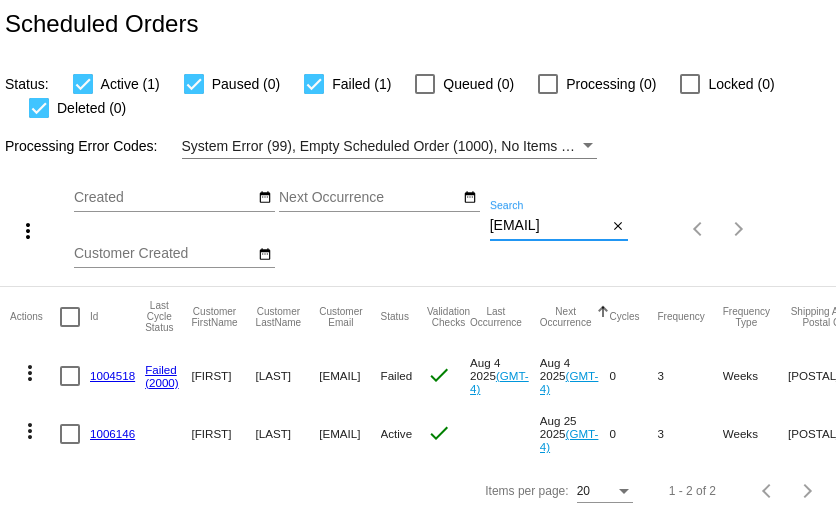 type on "ppittelman@wi.rr.com" 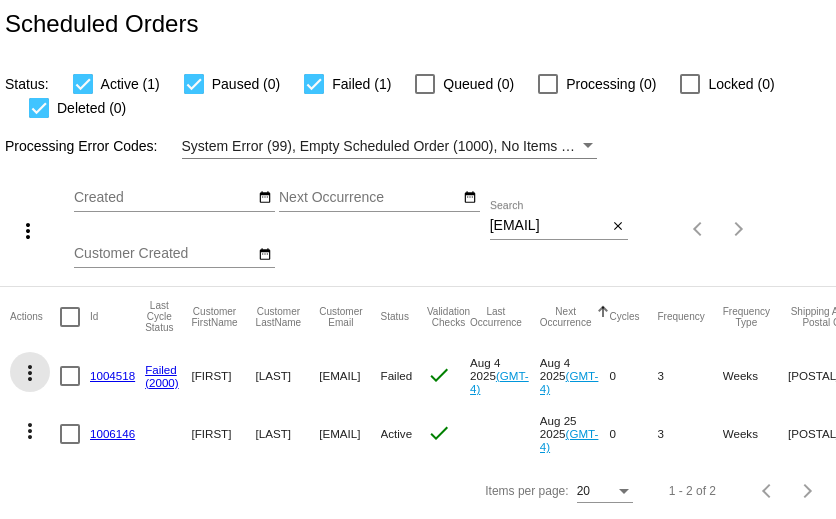 click on "more_vert" 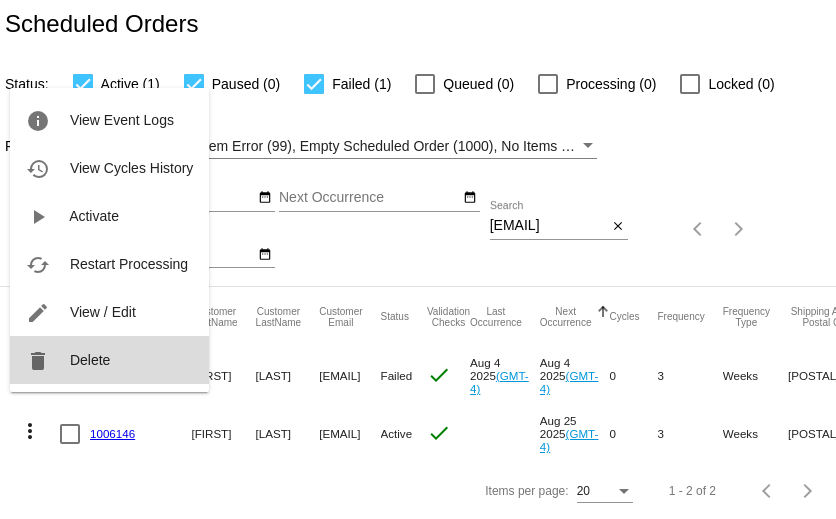 click on "Delete" at bounding box center [90, 360] 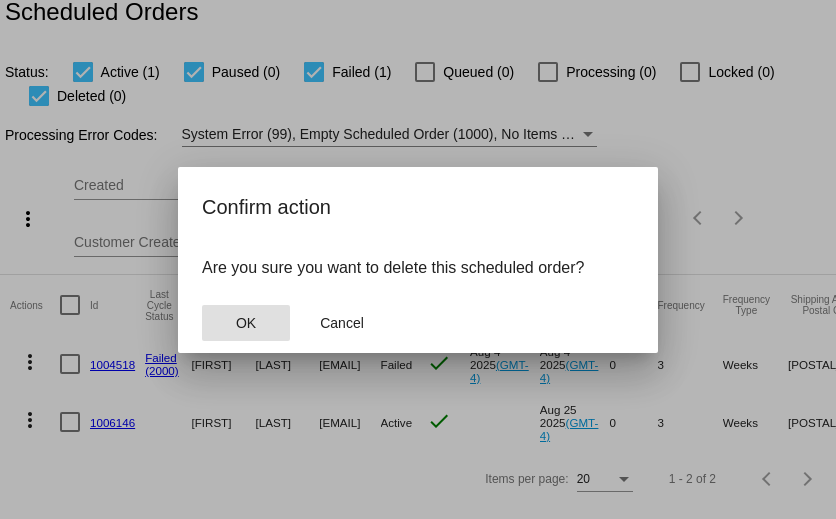 click on "OK" 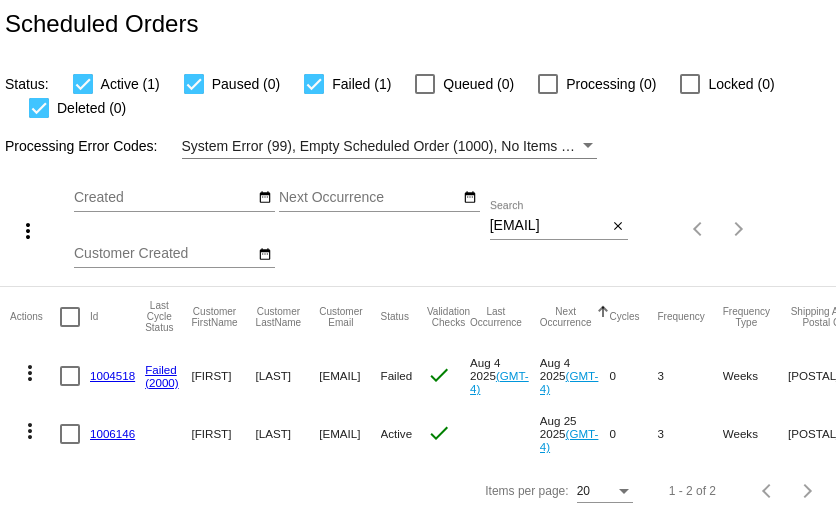 scroll, scrollTop: 0, scrollLeft: 0, axis: both 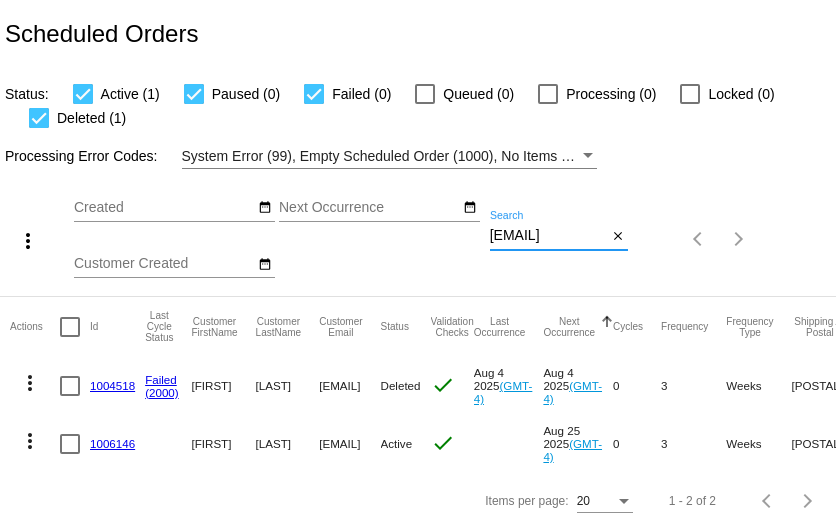 click on "[EMAIL]" at bounding box center (548, 236) 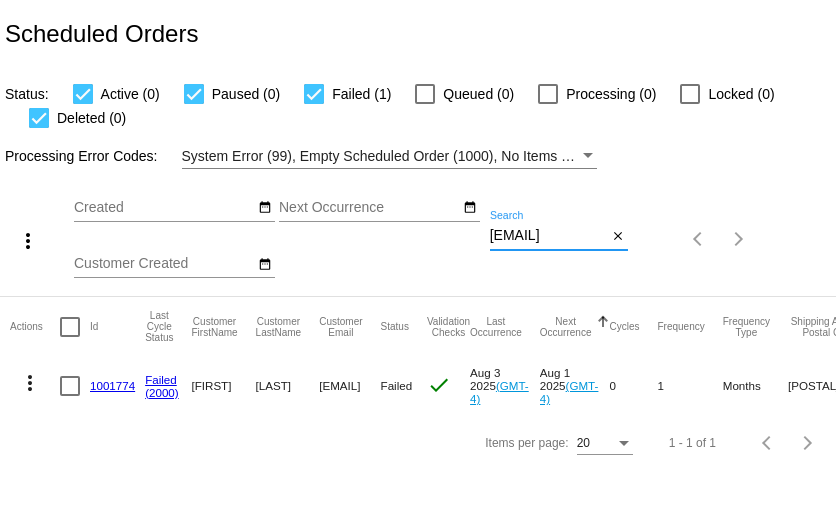 click on "1001774" 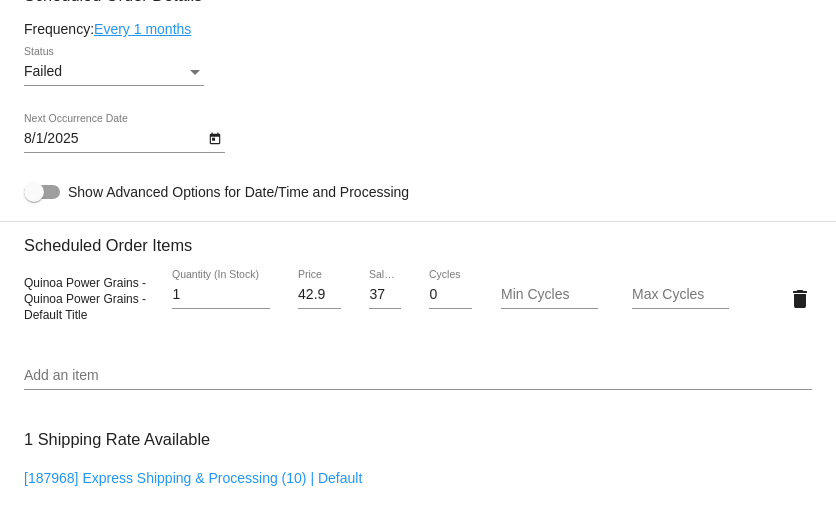 scroll, scrollTop: 1283, scrollLeft: 0, axis: vertical 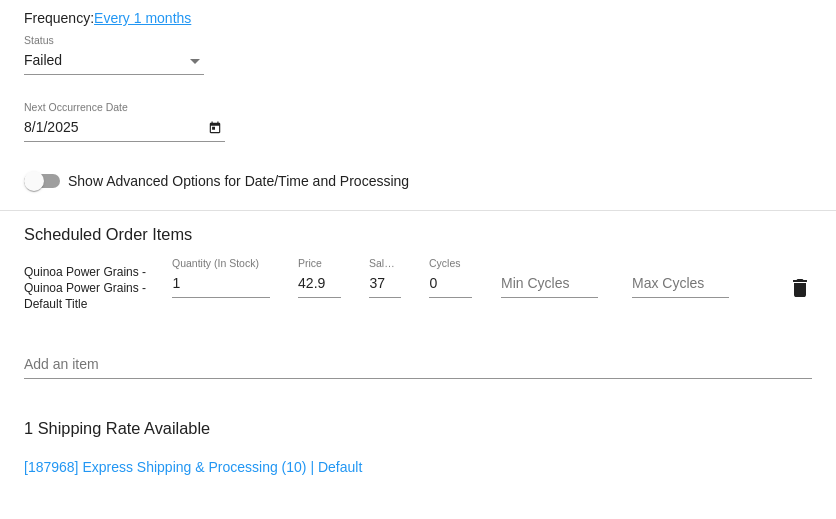 click on "Add an item" 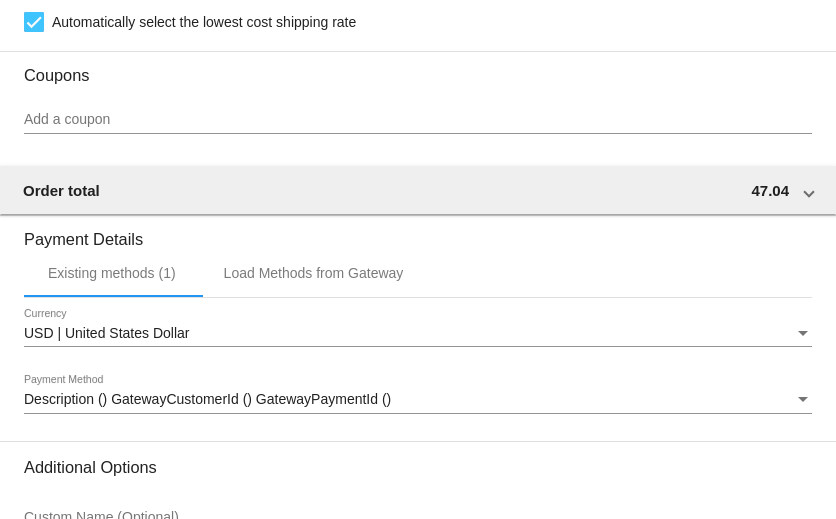 scroll, scrollTop: 1774, scrollLeft: 0, axis: vertical 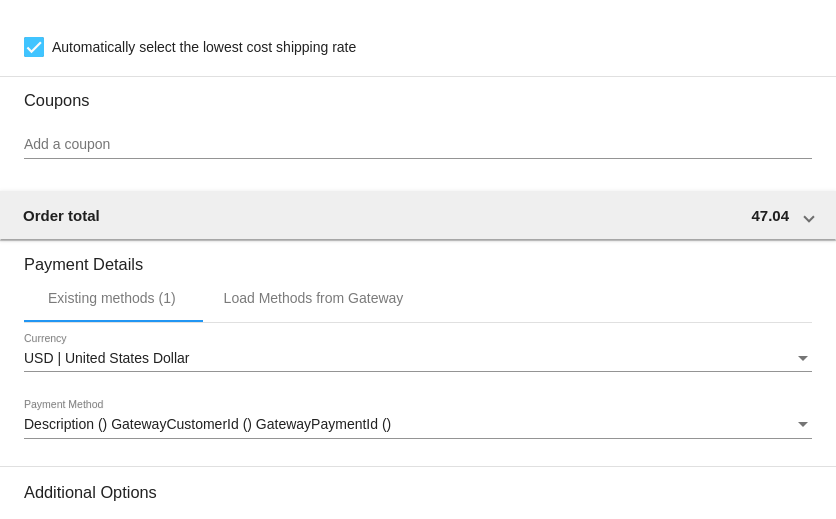 type on "up" 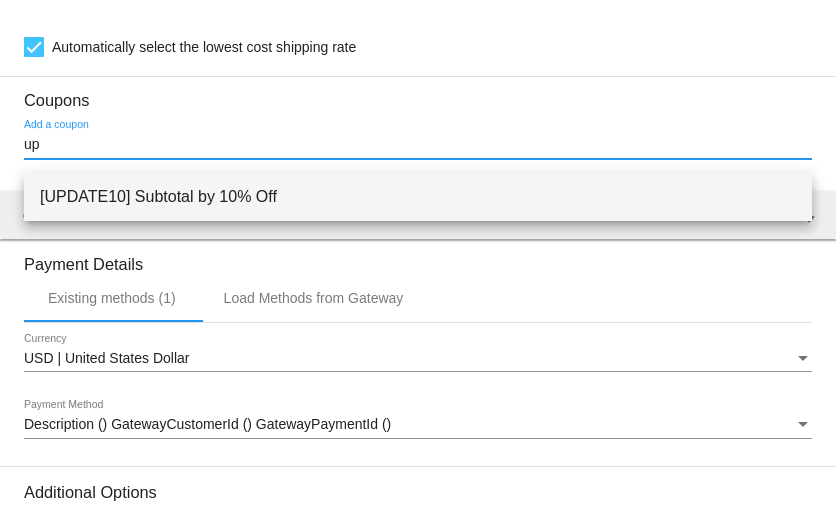 type on "up" 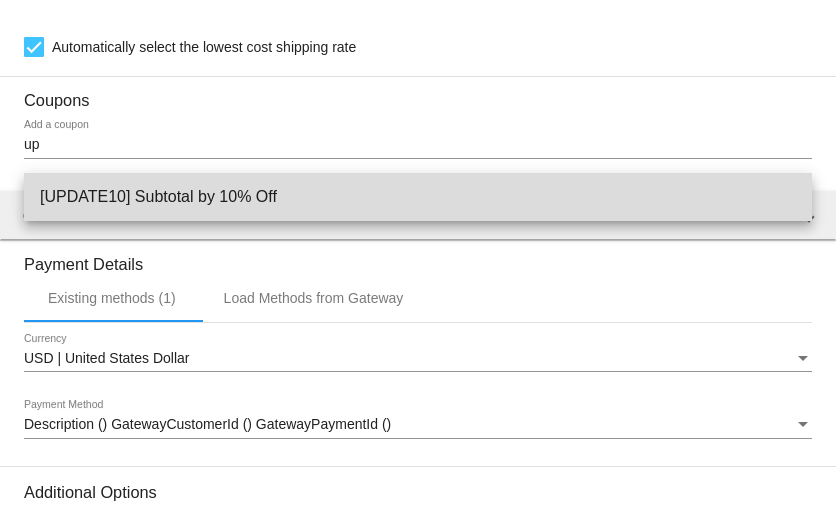 click on "[UPDATE10] Subtotal by 10% Off" at bounding box center [418, 197] 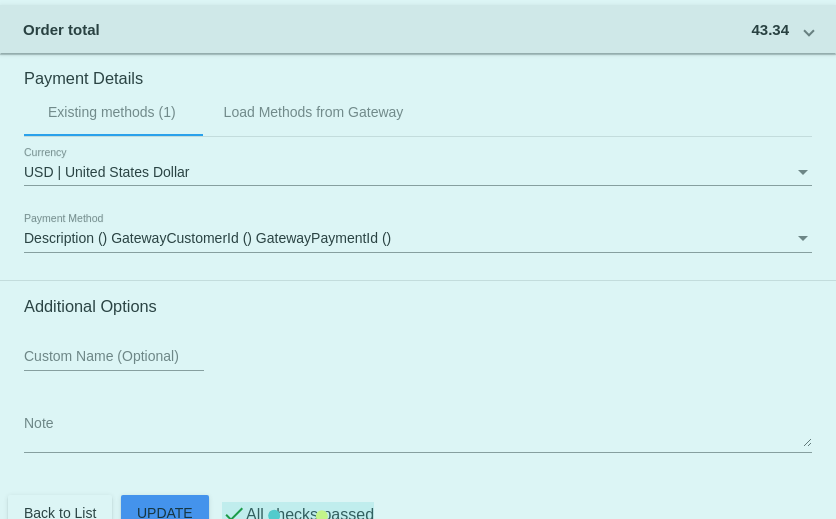 scroll, scrollTop: 2091, scrollLeft: 0, axis: vertical 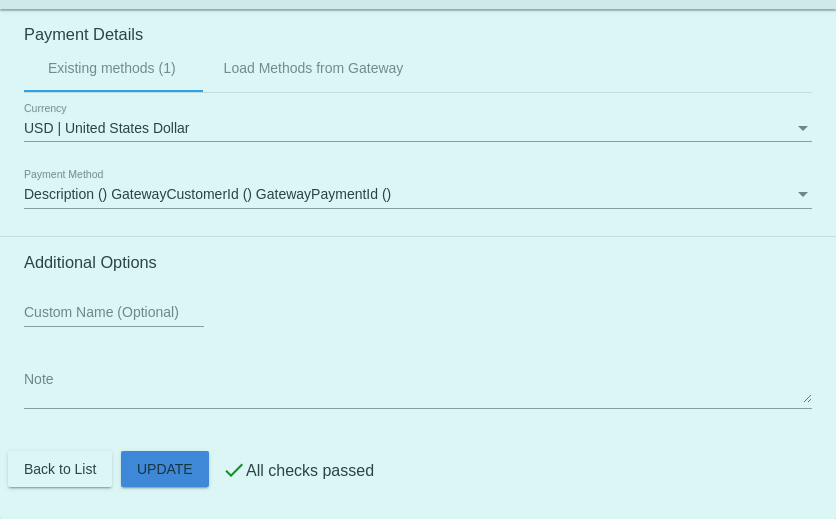 click on "Customer
6180012: Cassie Looby
desertsunsets06@yahoo.com
Customer Shipping
Enter Shipping Address Select A Saved Address (0)
Cassie
Shipping First Name
Looby
Shipping Last Name
US | USA
Shipping Country
28778 Kathleen Ave
Shipping Street 1
Shipping Street 2
Santa Clarita
Shipping City
CA | California
Shipping State
91390-1280
Shipping Postcode
Scheduled Order Details
Frequency:
Every 1 months
Failed
1 0" 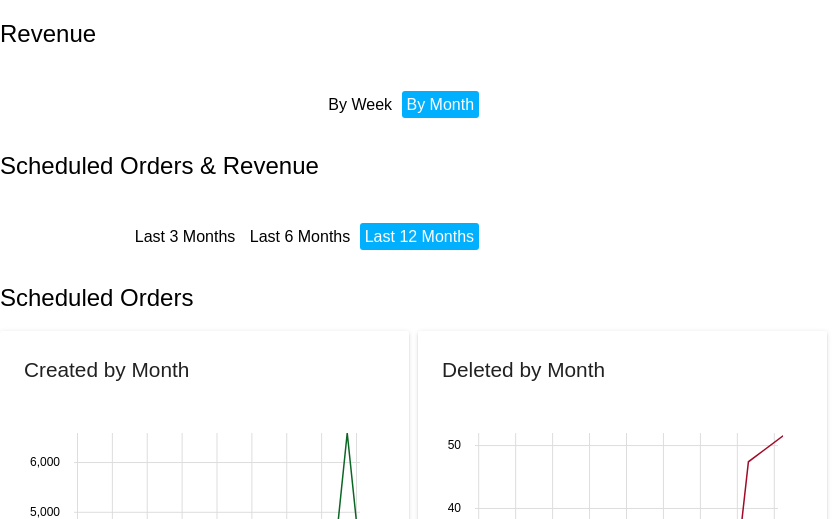 scroll, scrollTop: 0, scrollLeft: 0, axis: both 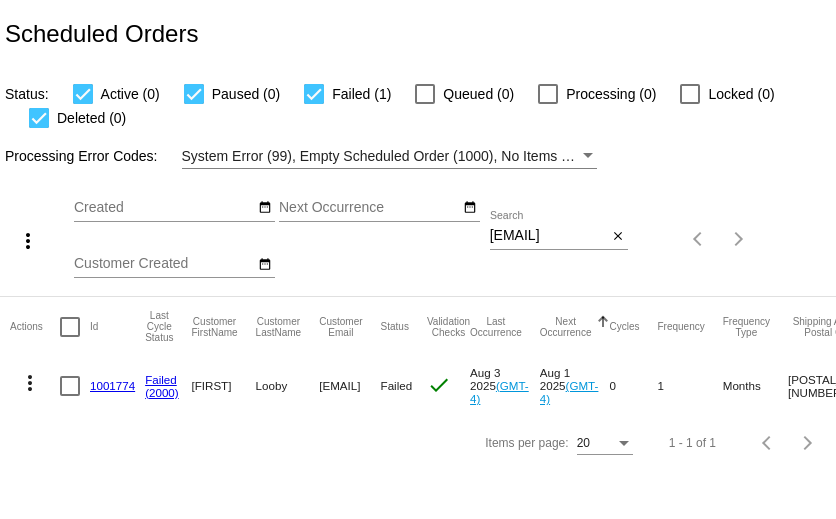 click on "desertsunsets06@yahoo.com" at bounding box center (548, 236) 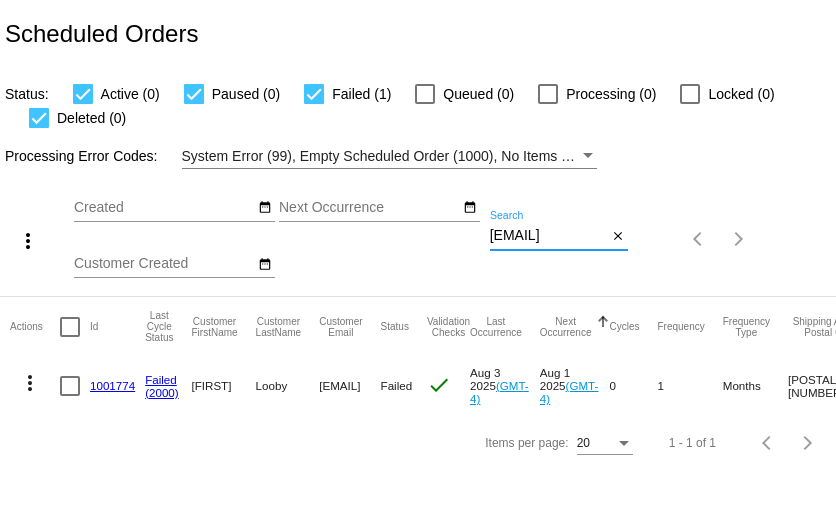 click on "desertsunsets06@yahoo.com" at bounding box center [548, 236] 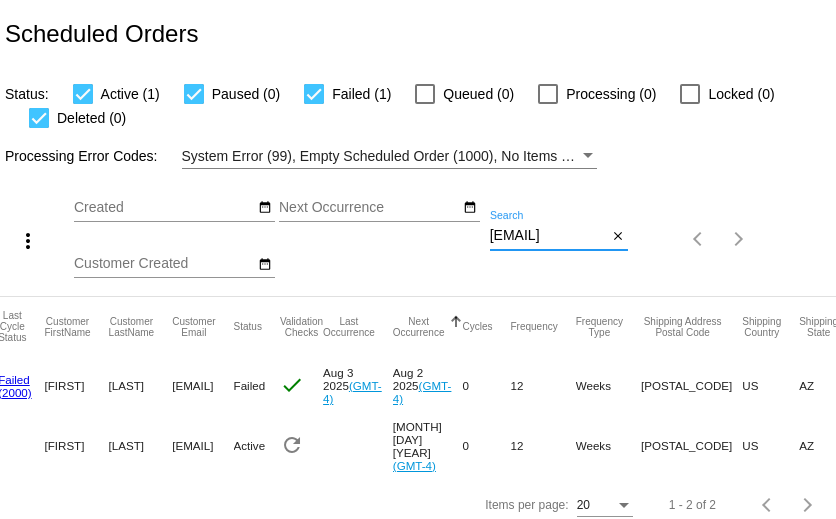 scroll, scrollTop: 0, scrollLeft: 0, axis: both 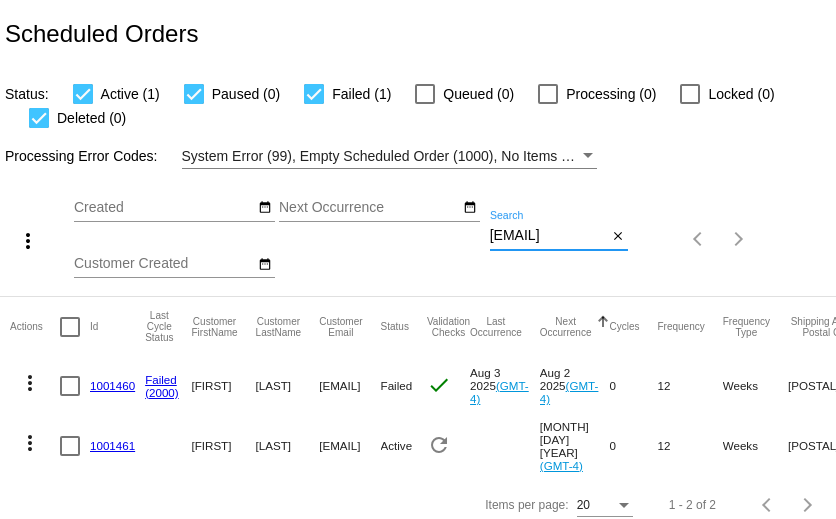 type on "kate1960@gmail.com" 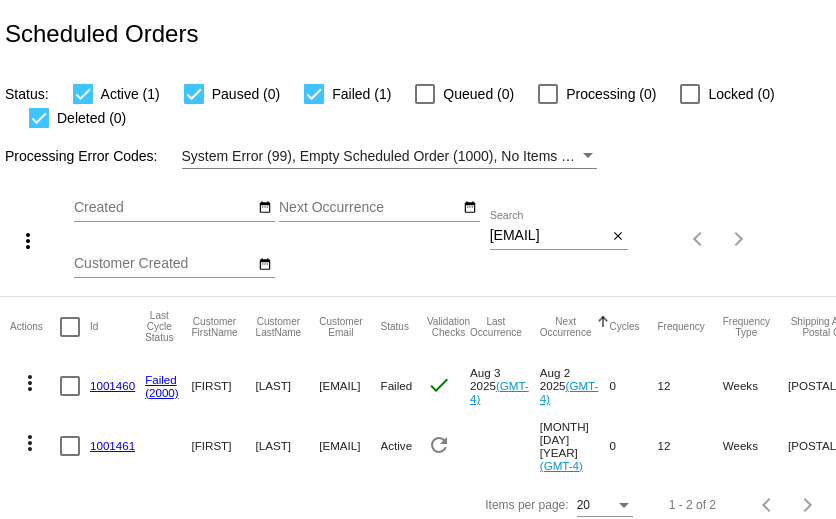 scroll, scrollTop: 0, scrollLeft: 0, axis: both 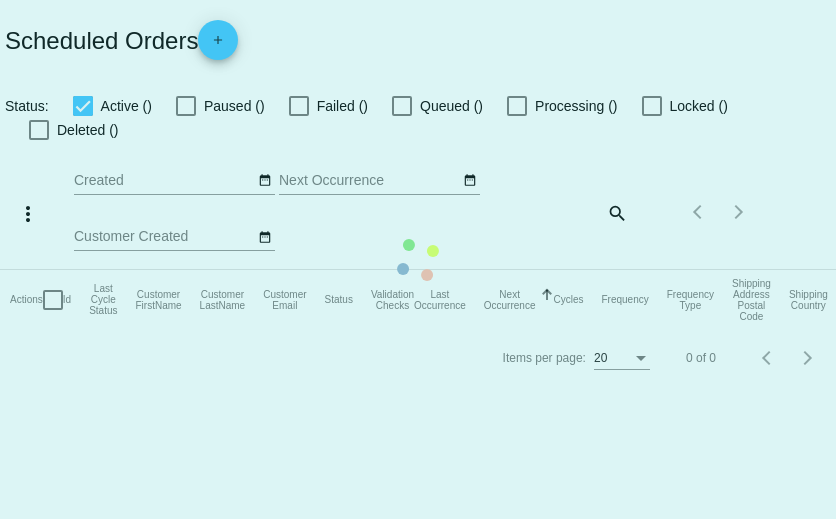 checkbox on "true" 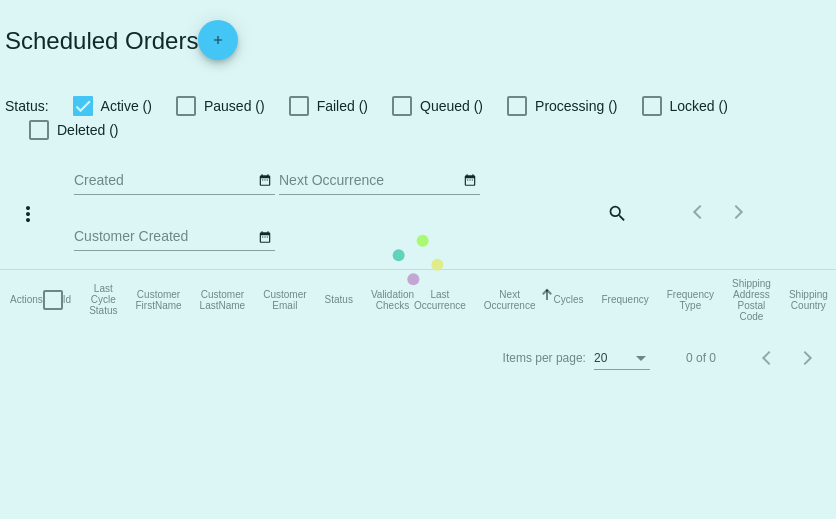checkbox on "true" 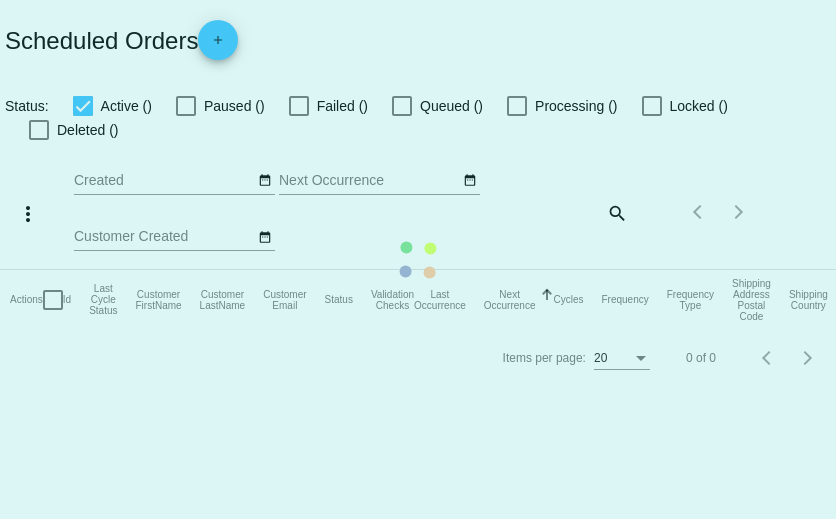 checkbox on "true" 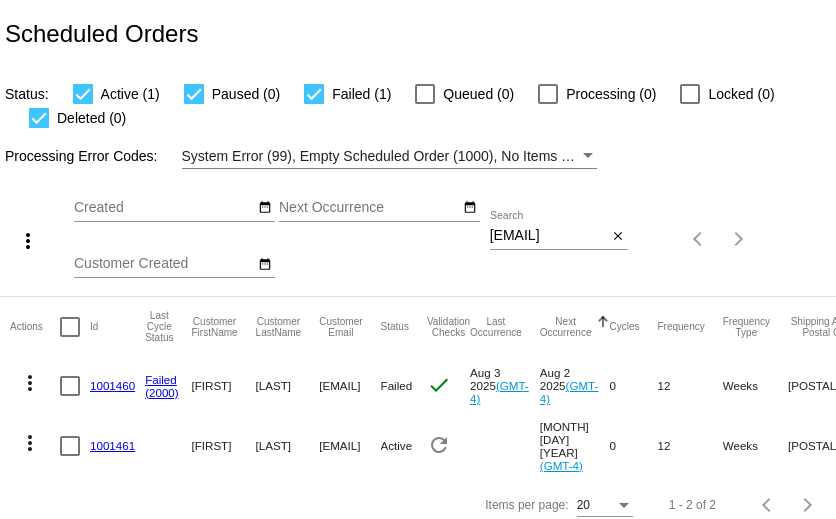 click on "1001461" 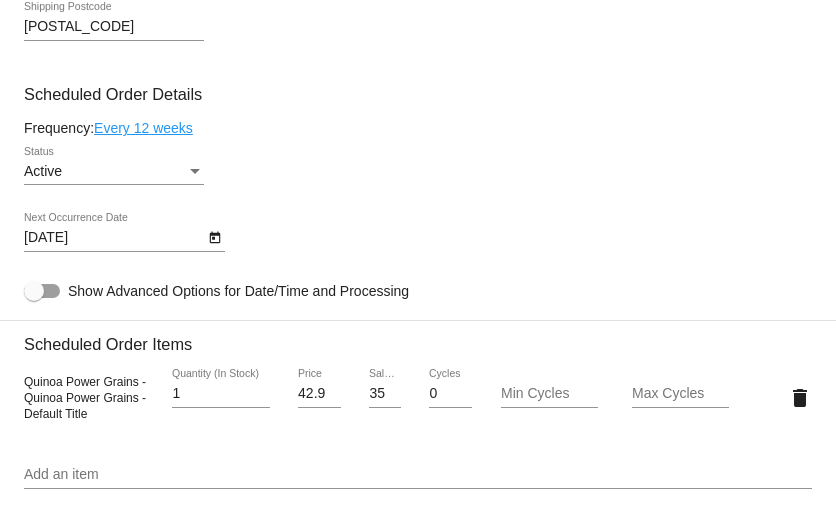 scroll, scrollTop: 937, scrollLeft: 0, axis: vertical 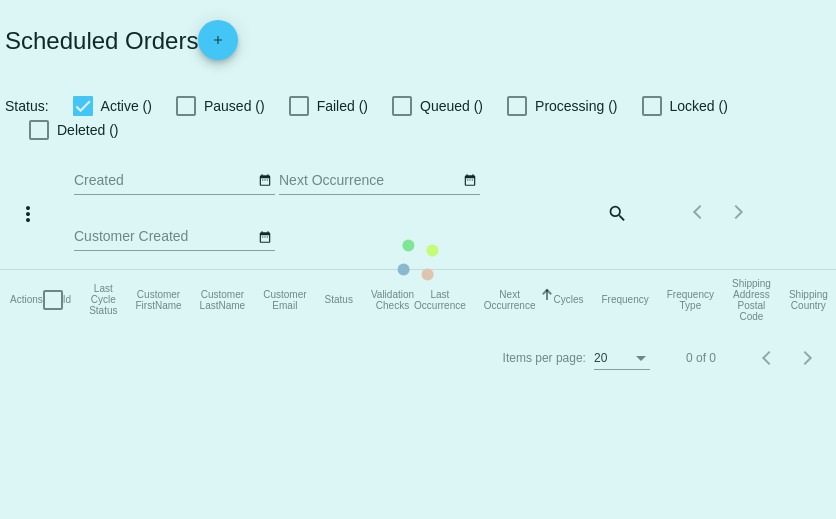 checkbox on "true" 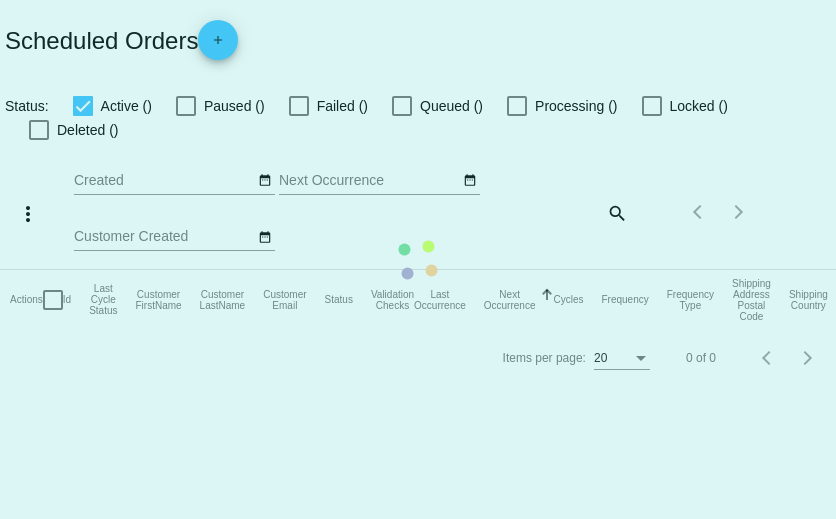 checkbox on "true" 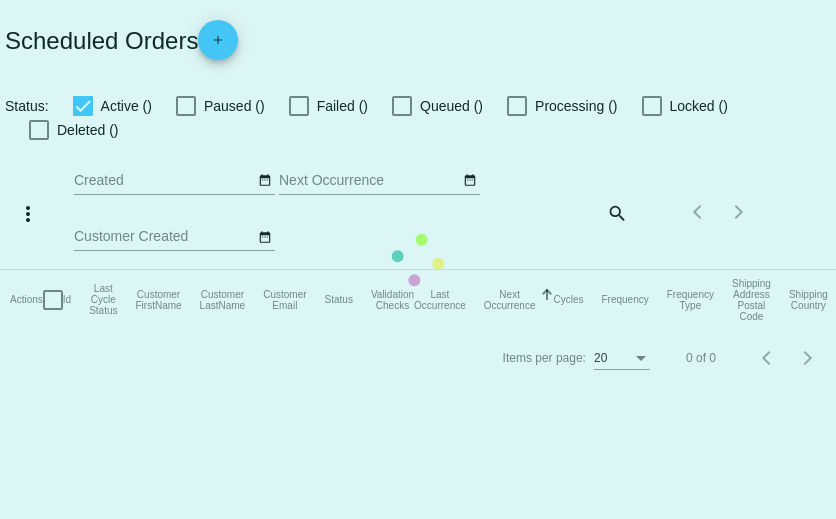 checkbox on "true" 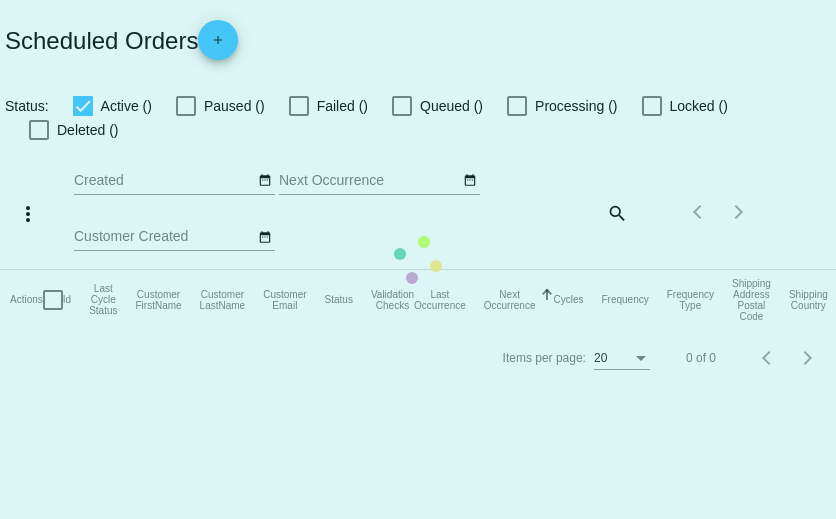 scroll, scrollTop: 0, scrollLeft: 0, axis: both 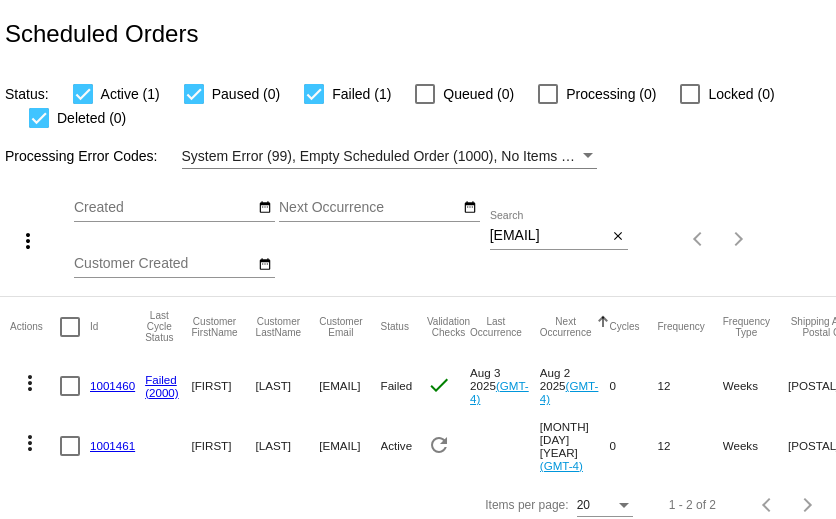 click on "1001460" 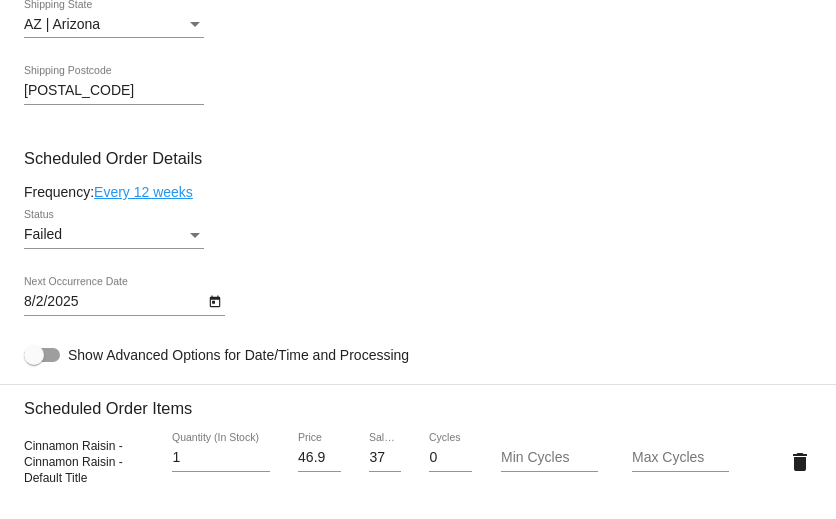 scroll, scrollTop: 1107, scrollLeft: 0, axis: vertical 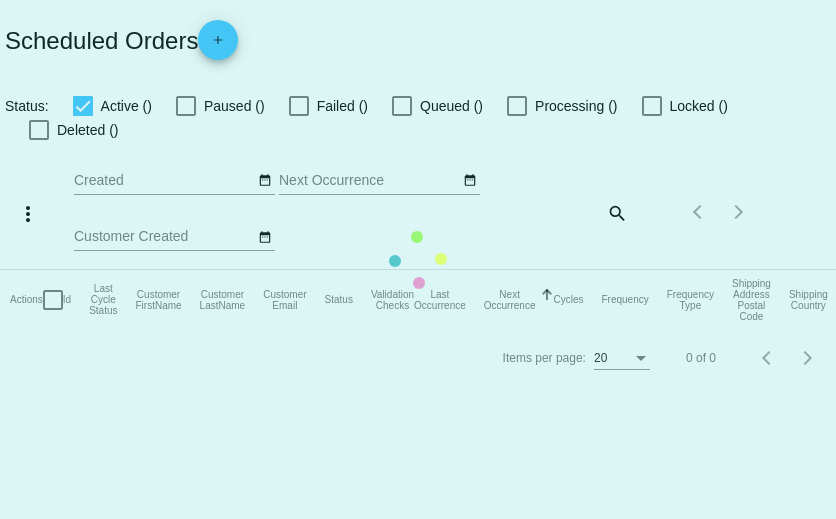 checkbox on "true" 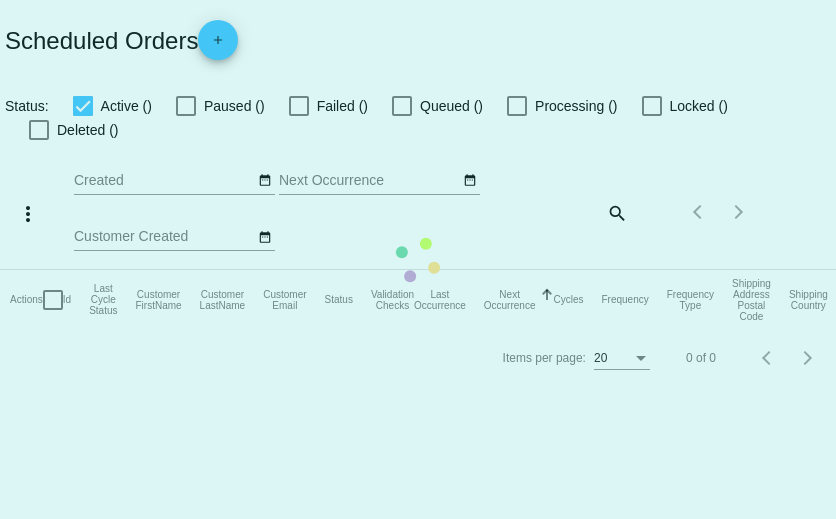 checkbox on "true" 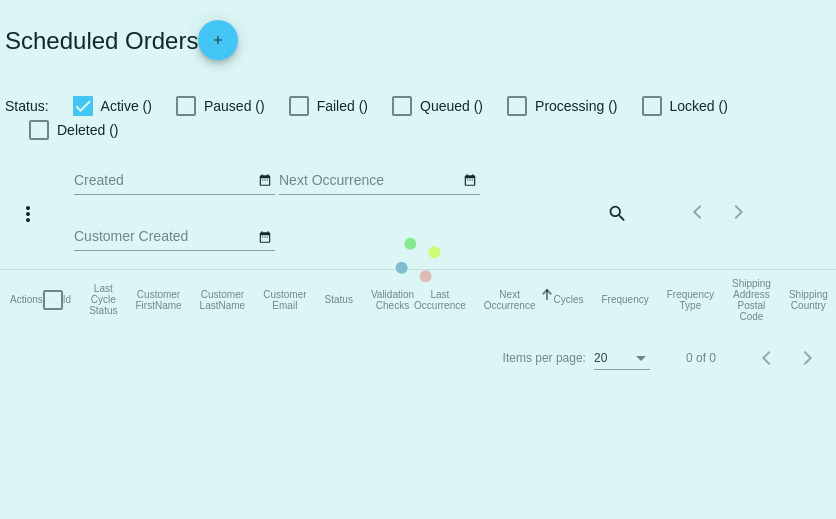 checkbox on "true" 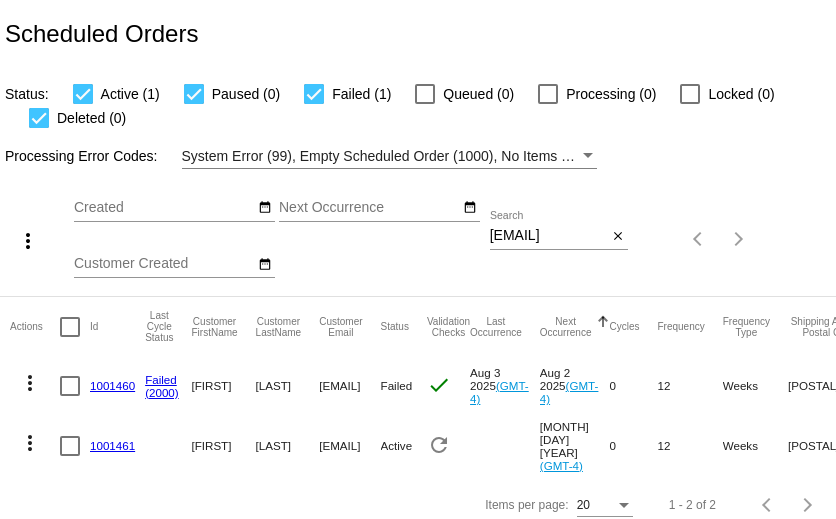 click on "1001461" 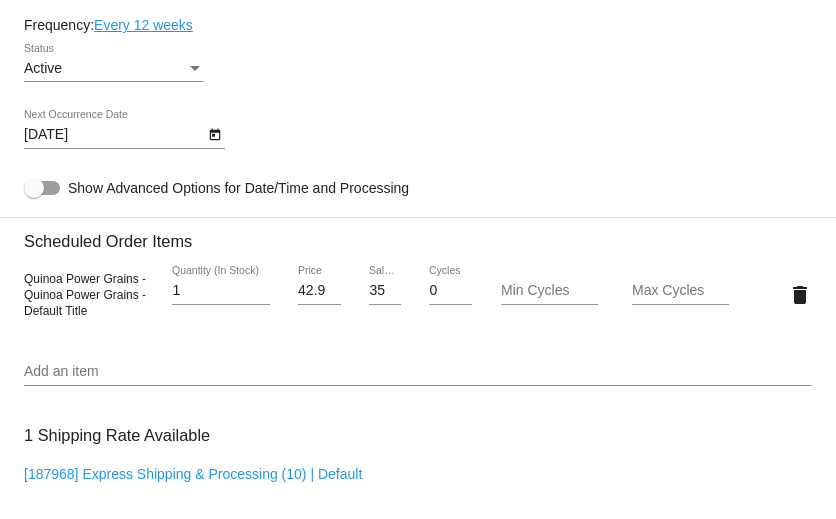 scroll, scrollTop: 1134, scrollLeft: 0, axis: vertical 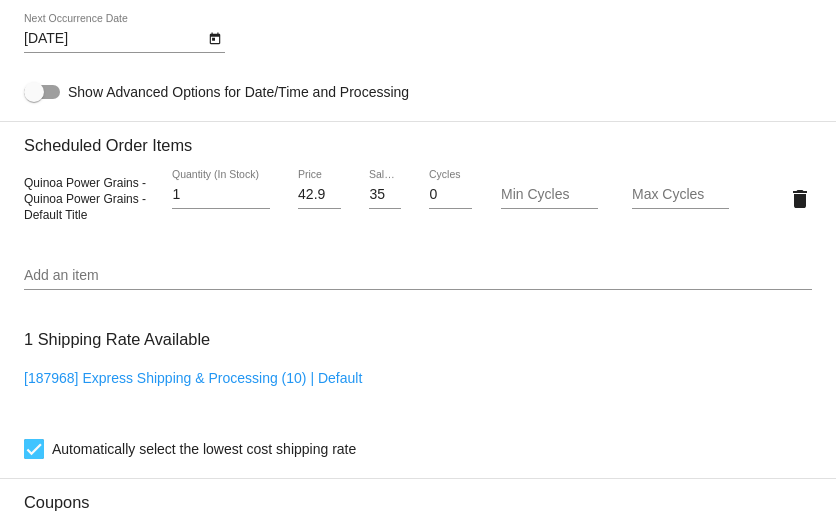 click on "35.14" at bounding box center (384, 195) 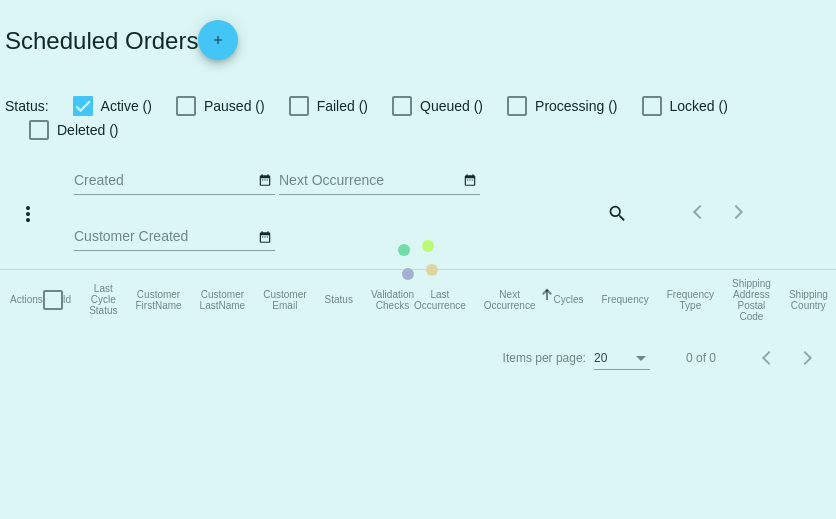 checkbox on "true" 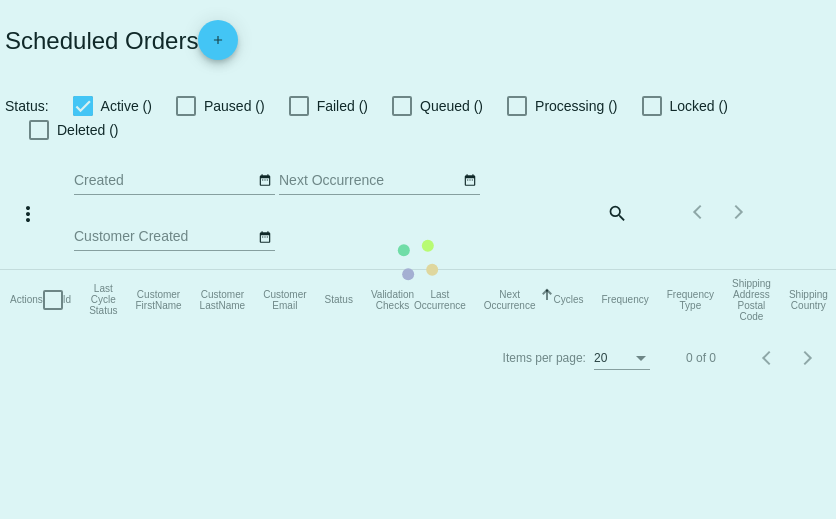 checkbox on "true" 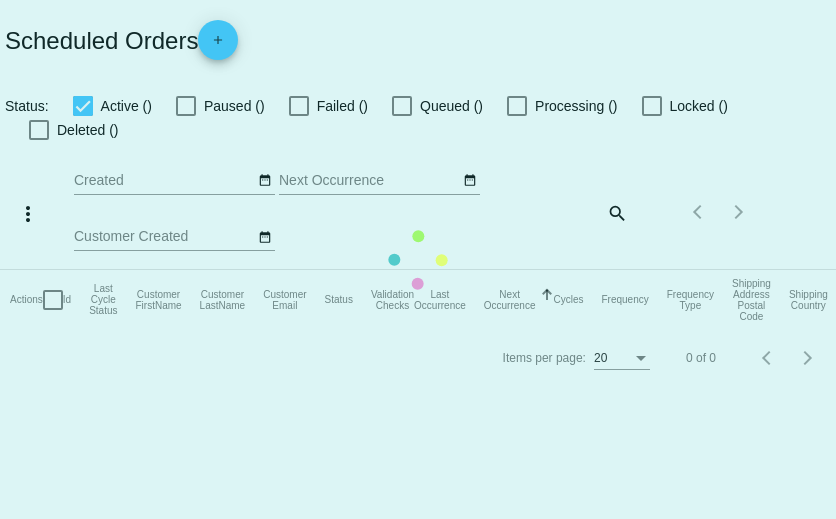 checkbox on "true" 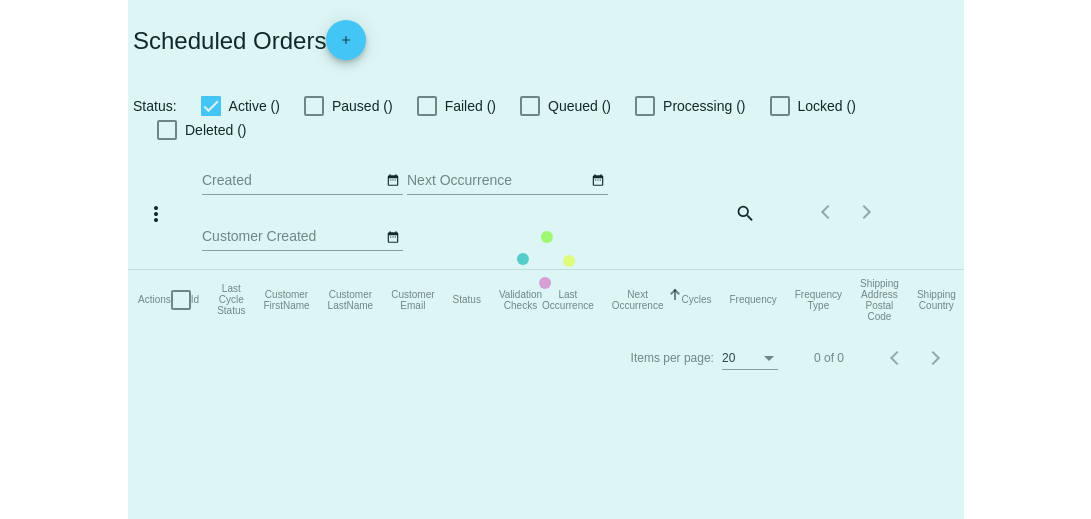 scroll, scrollTop: 0, scrollLeft: 0, axis: both 